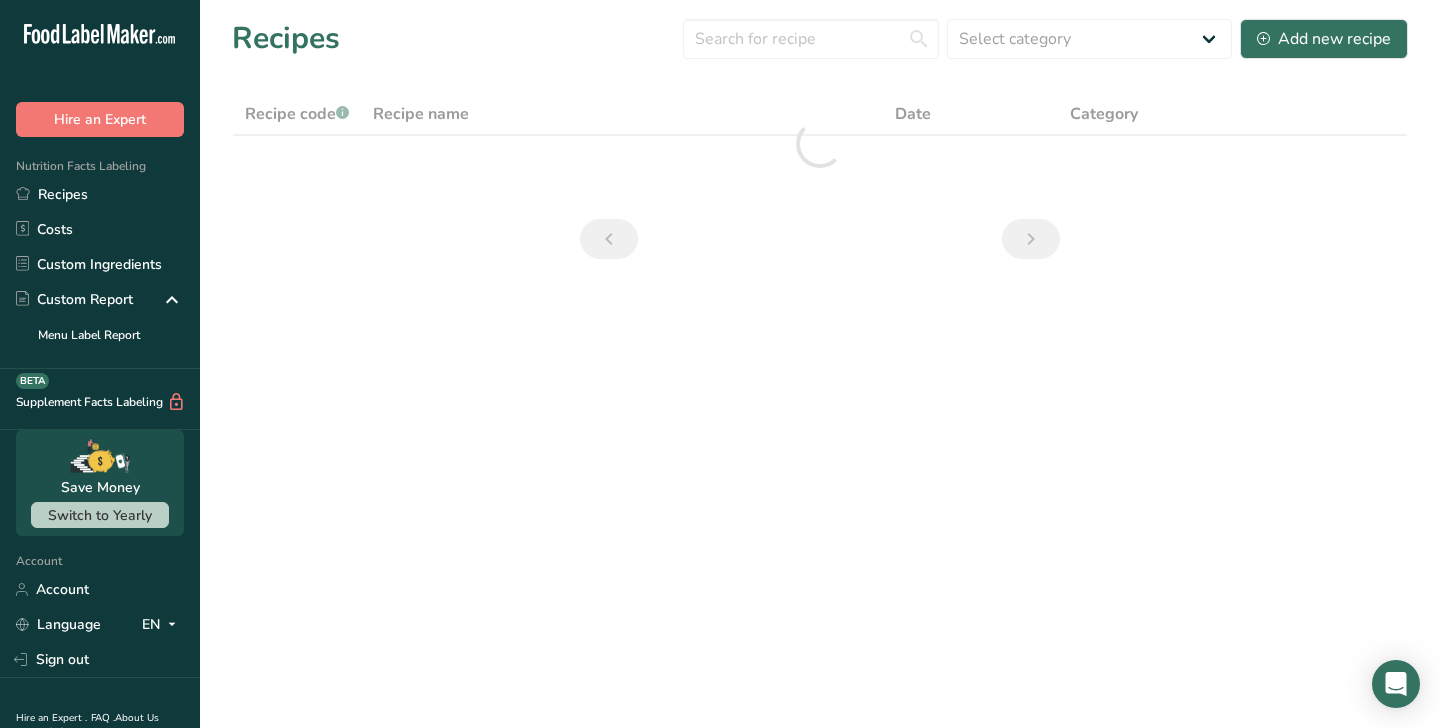 scroll, scrollTop: 0, scrollLeft: 0, axis: both 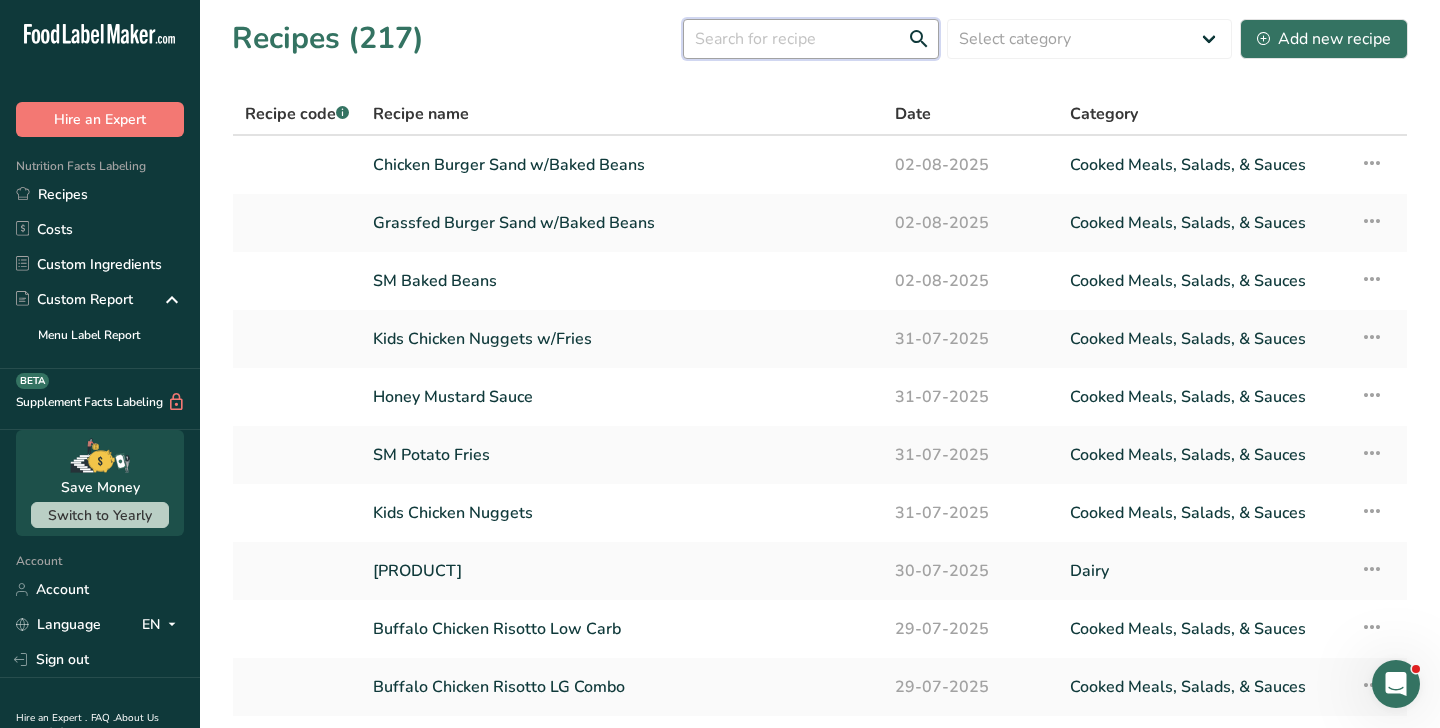 click at bounding box center (811, 39) 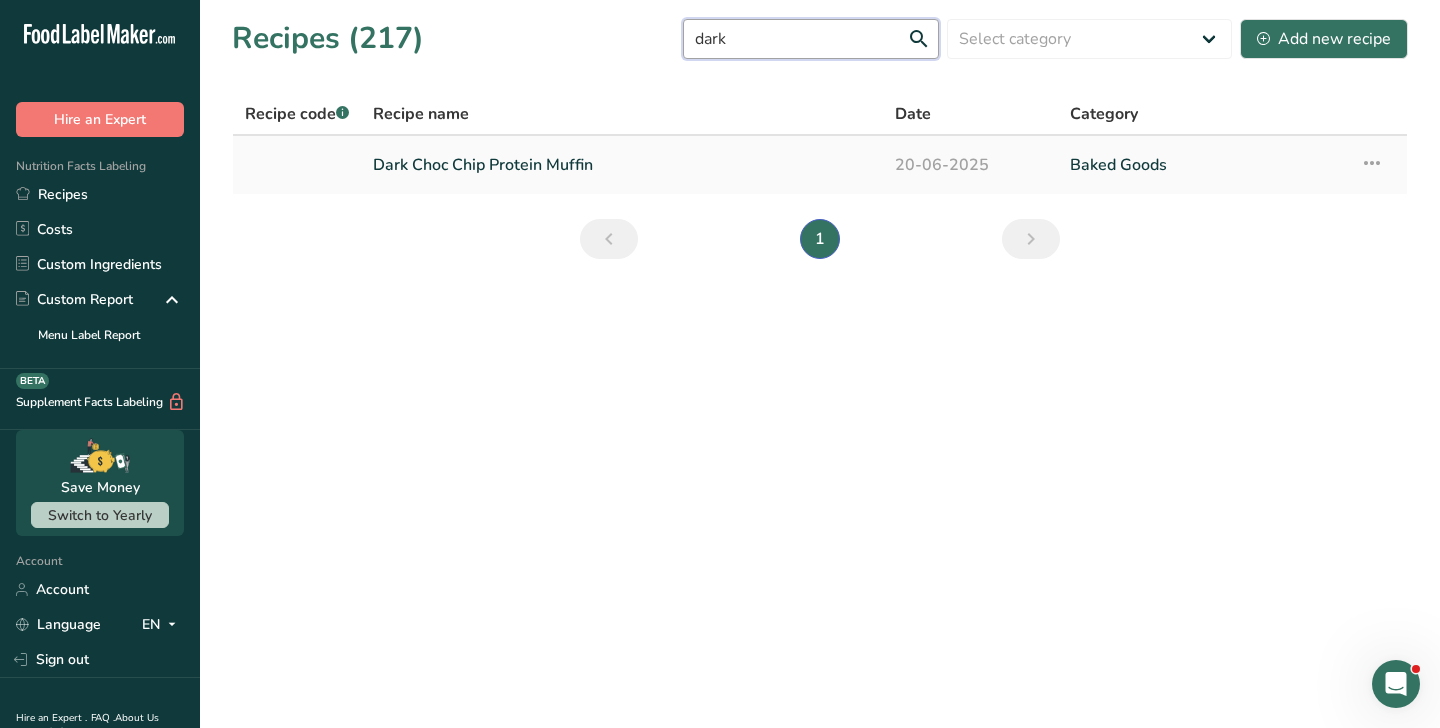 type on "dark" 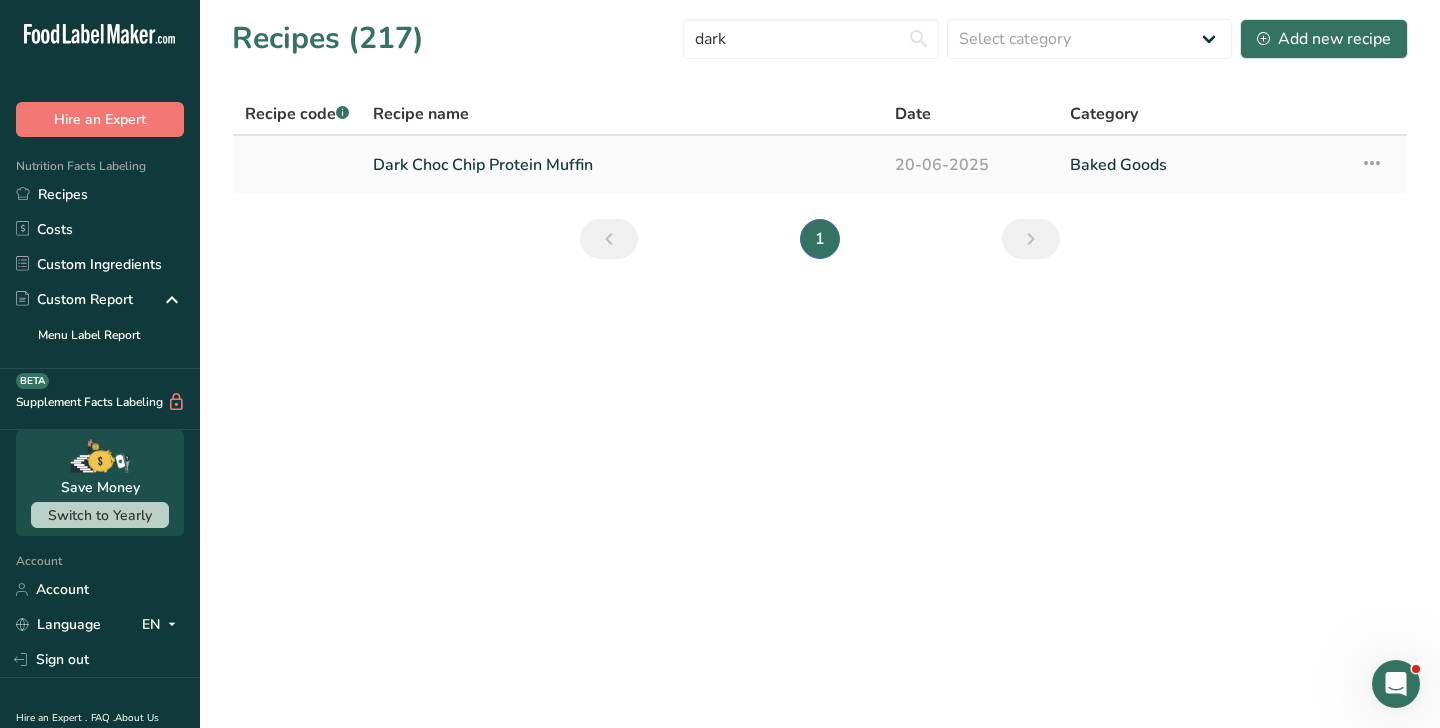 click on "Dark Choc Chip Protein Muffin" at bounding box center (622, 165) 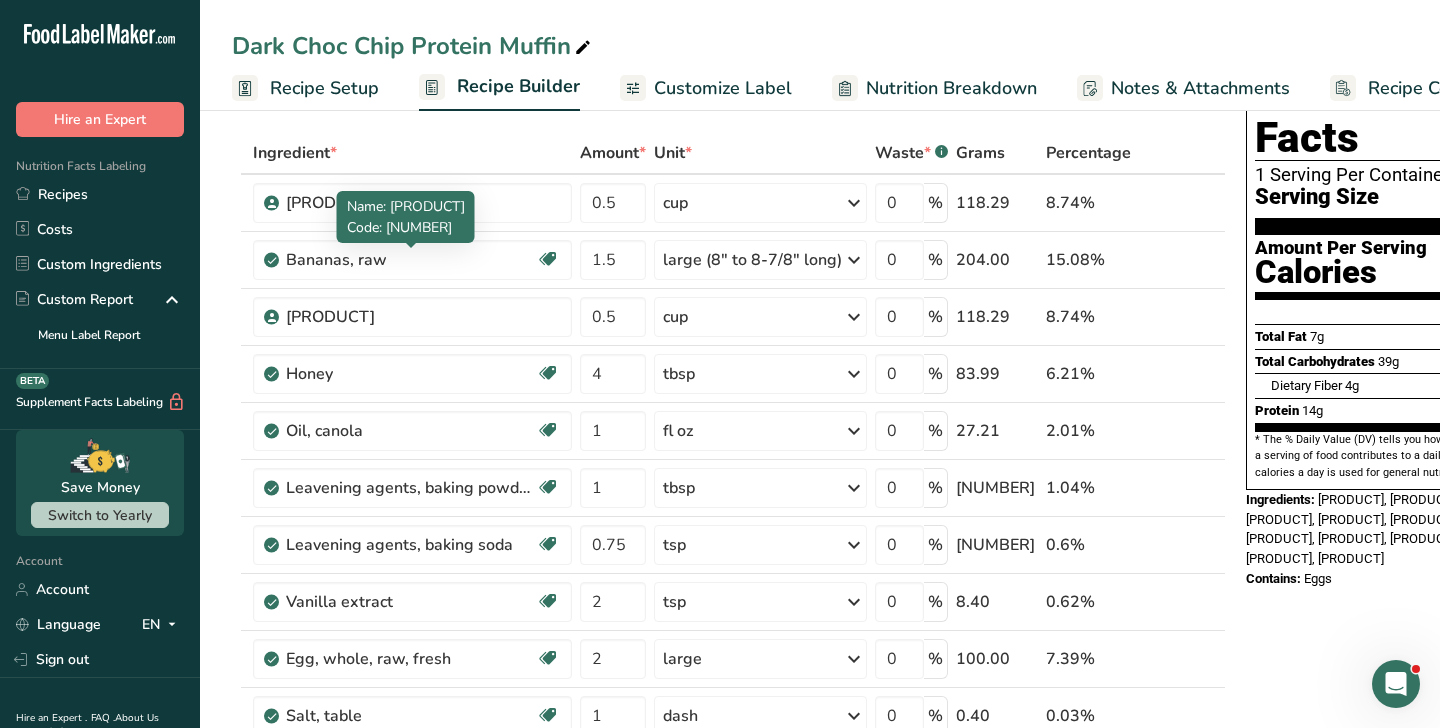 scroll, scrollTop: 98, scrollLeft: 0, axis: vertical 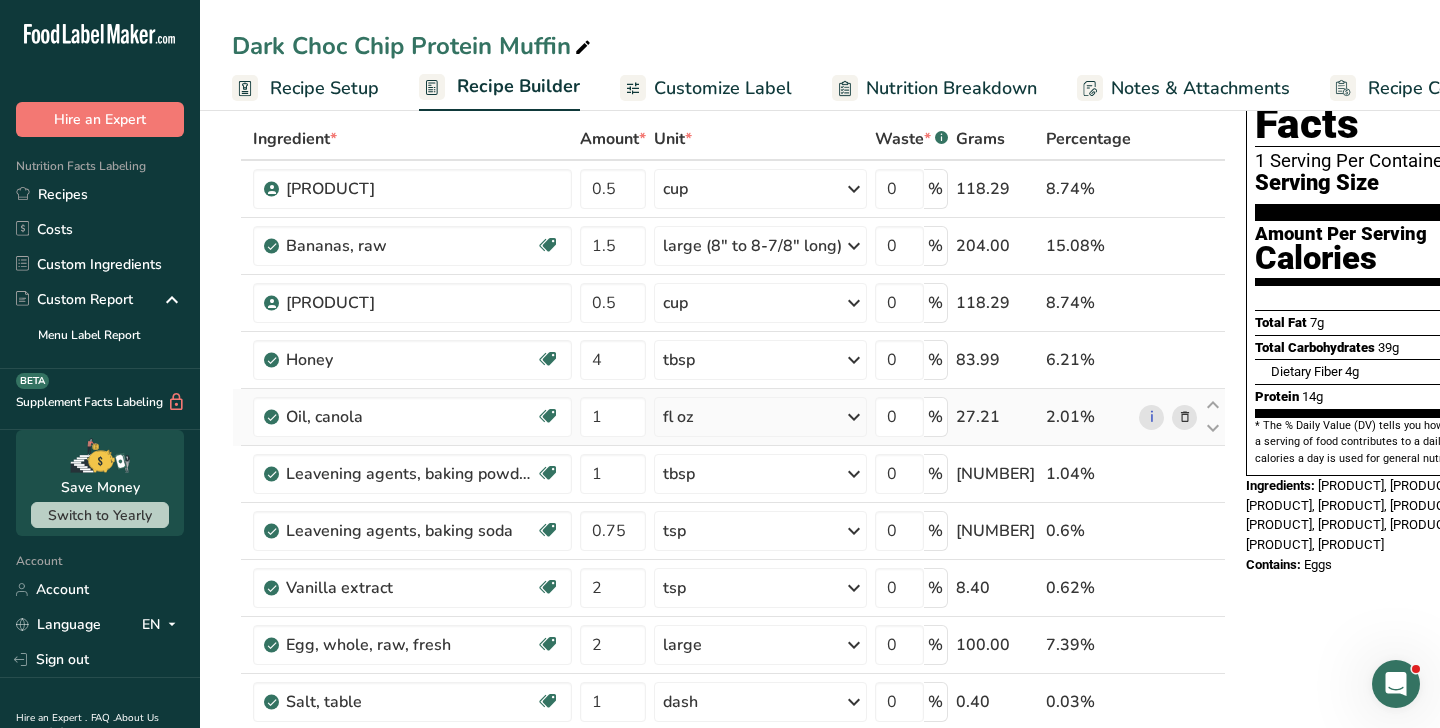 click at bounding box center (1185, 417) 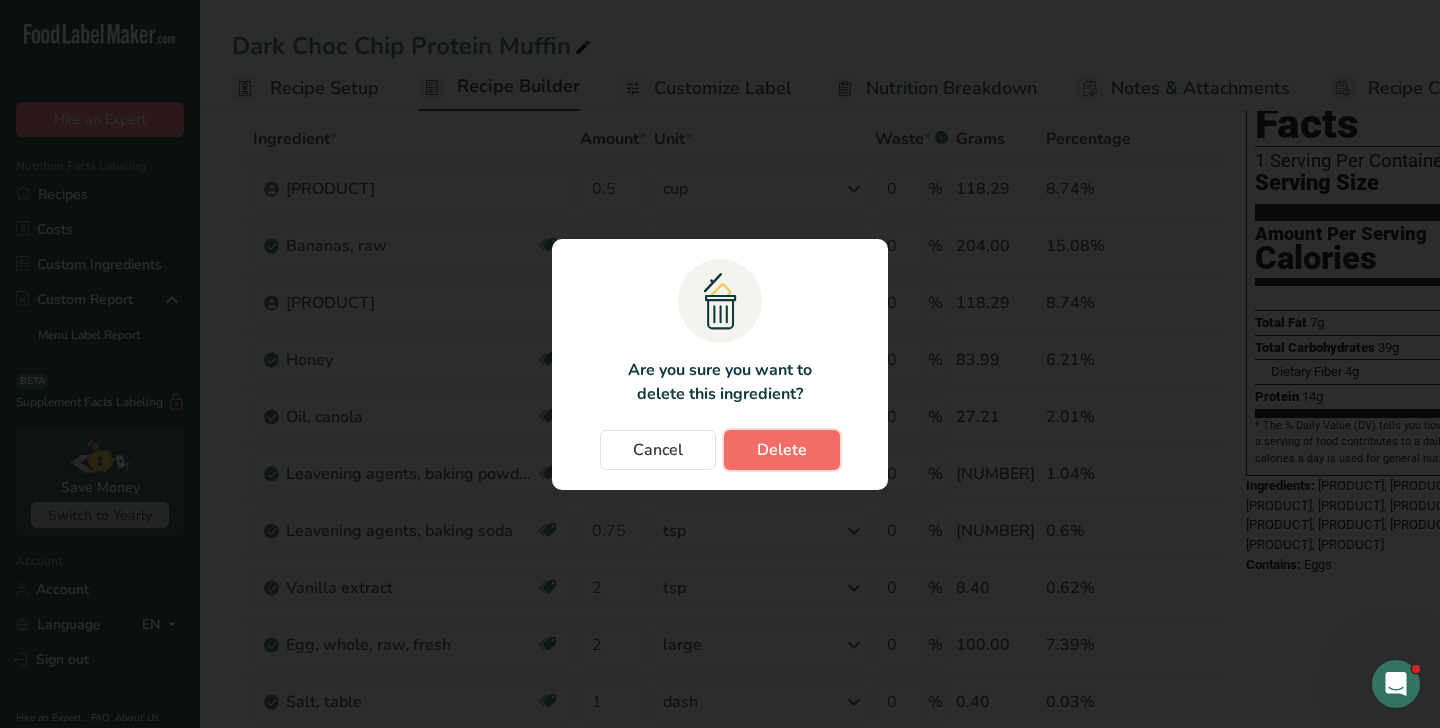 click on "Delete" at bounding box center [782, 450] 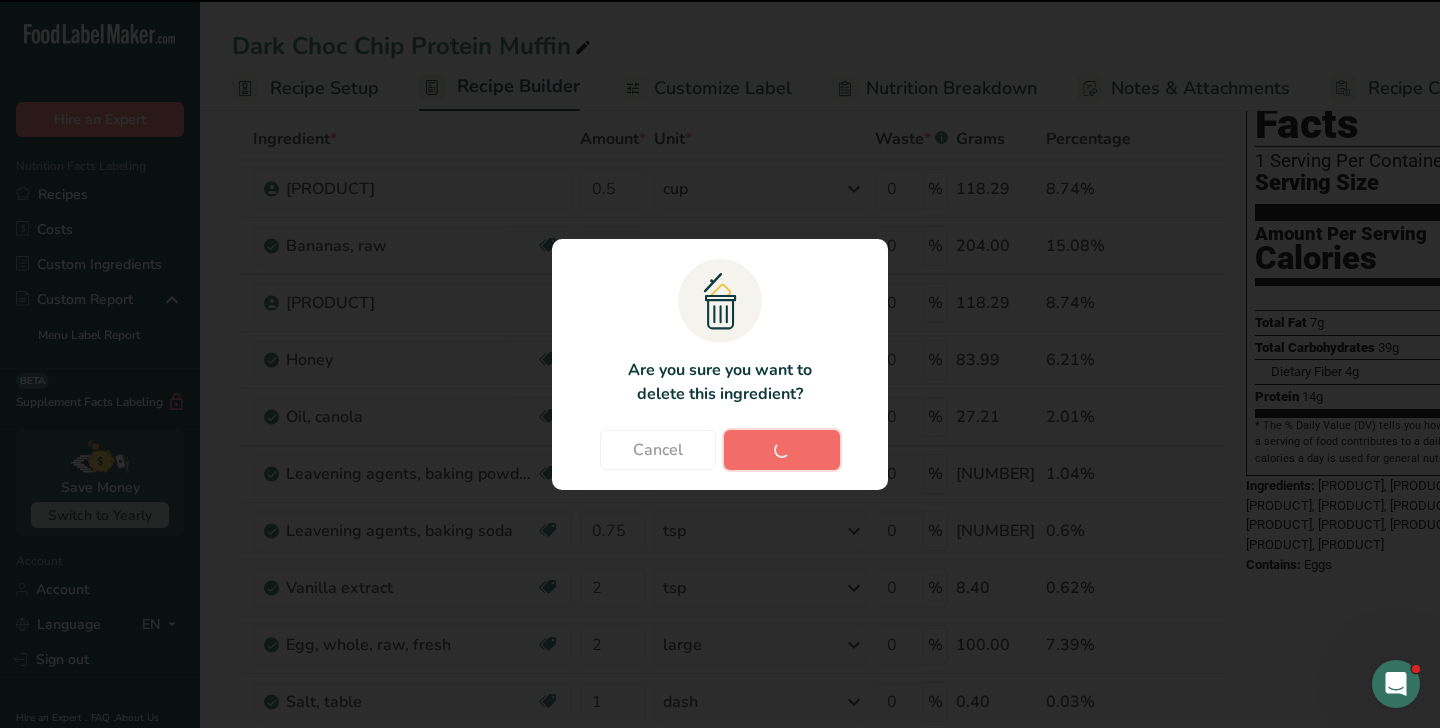 type on "0.75" 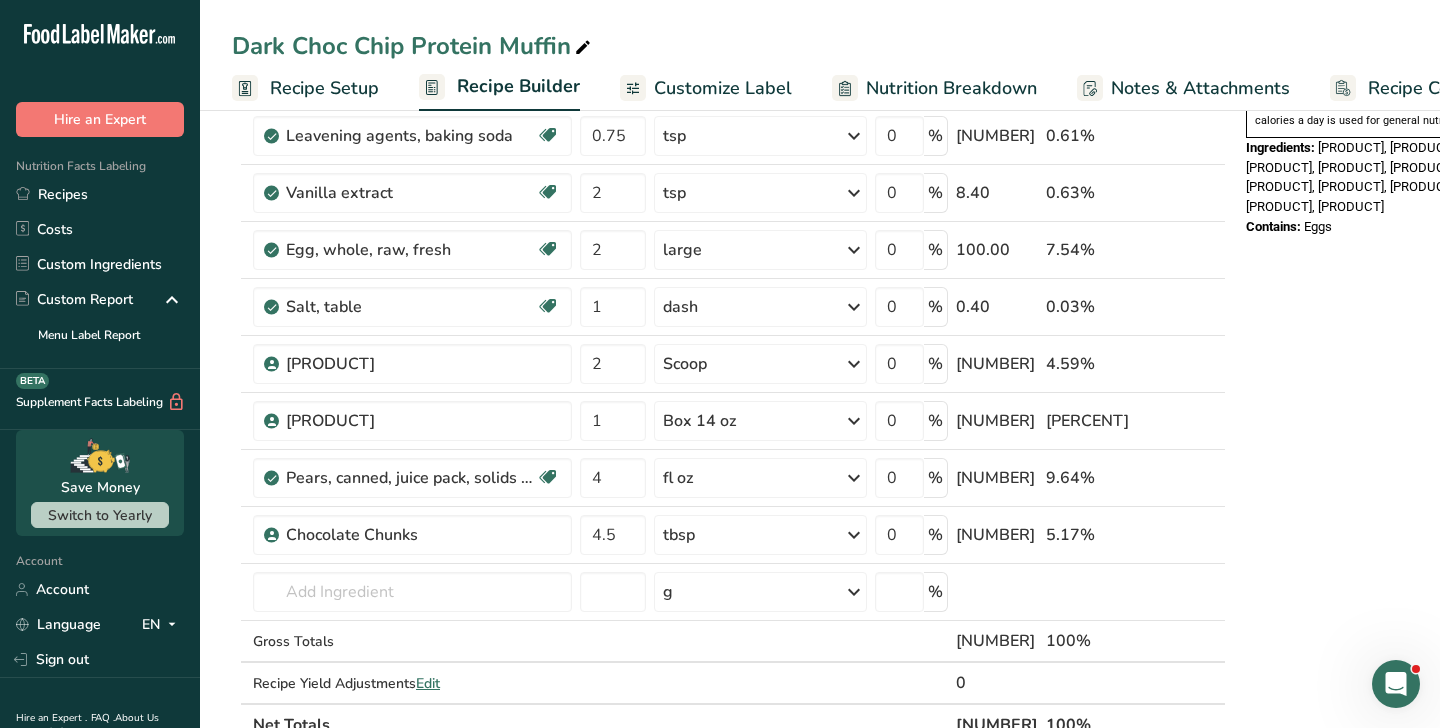 scroll, scrollTop: 456, scrollLeft: 0, axis: vertical 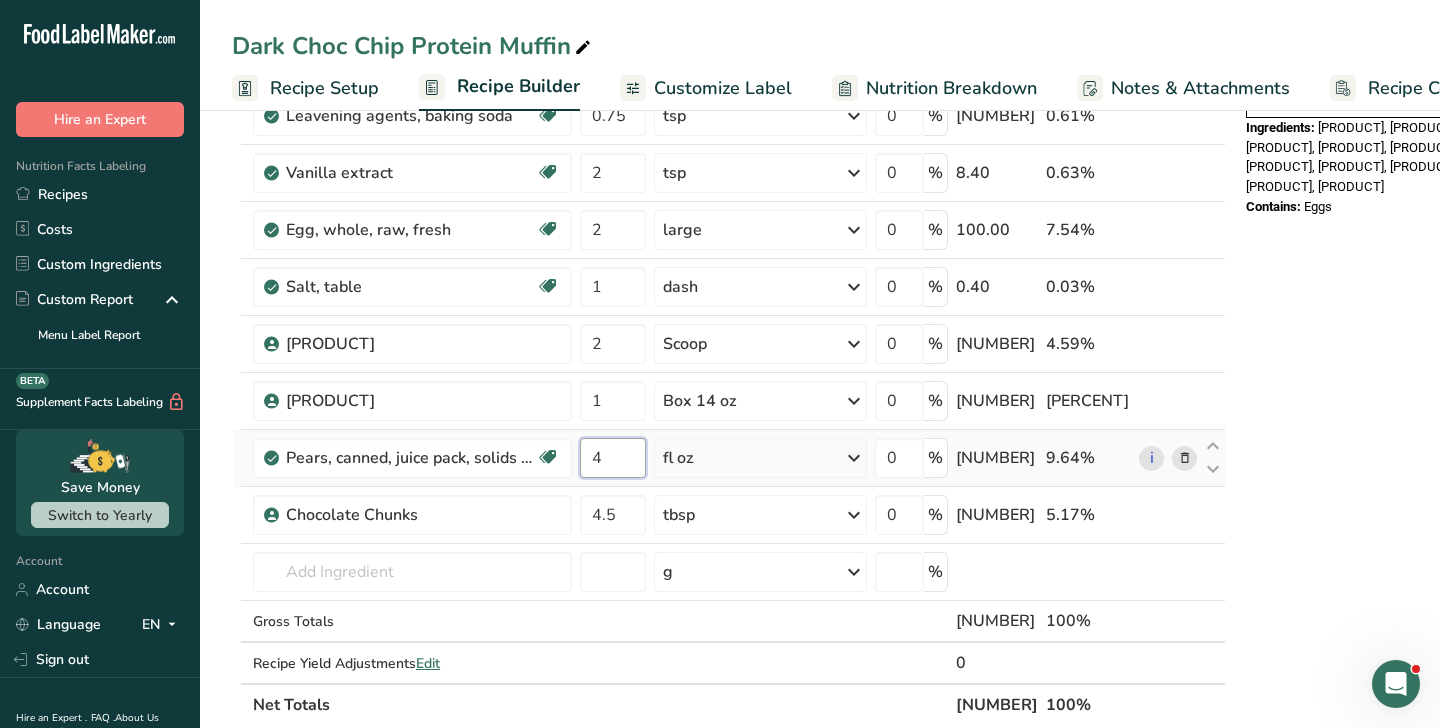 click on "4" at bounding box center [613, 458] 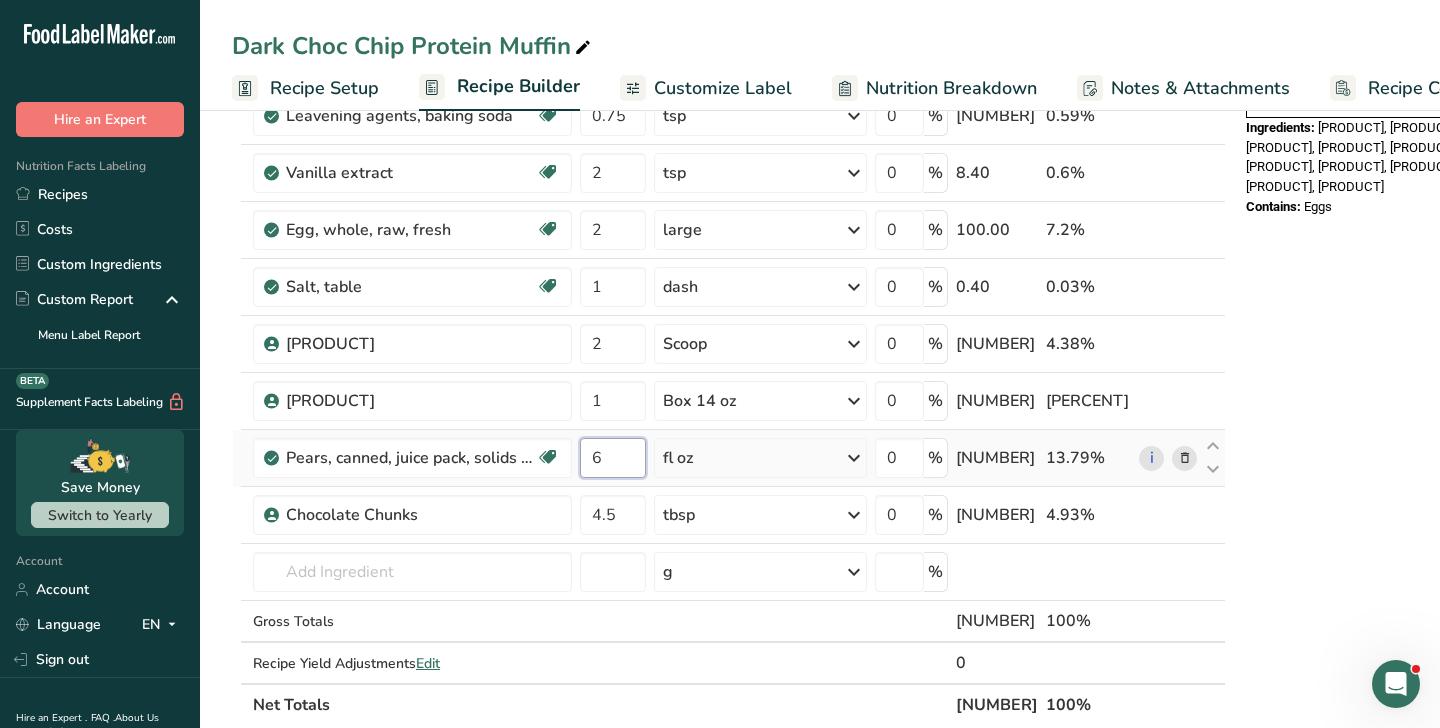type on "6" 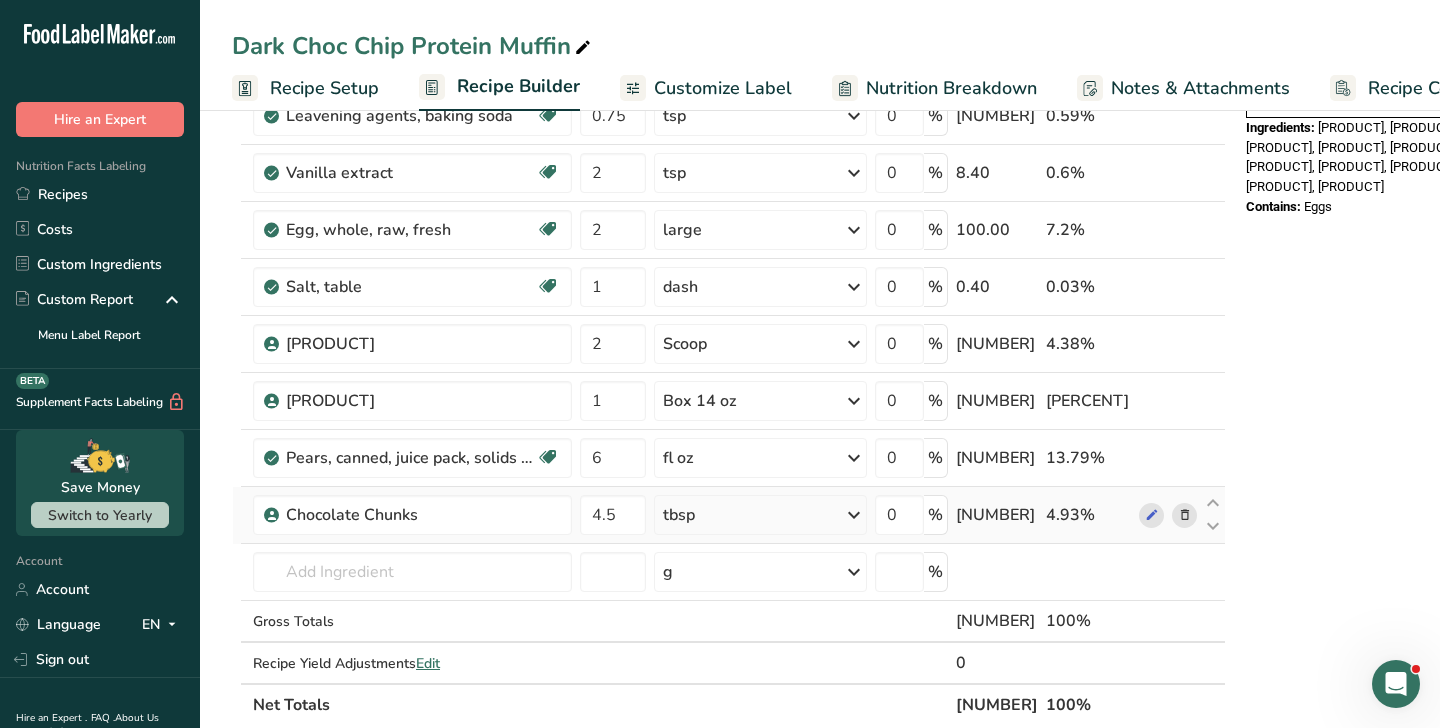 click at bounding box center [1185, 515] 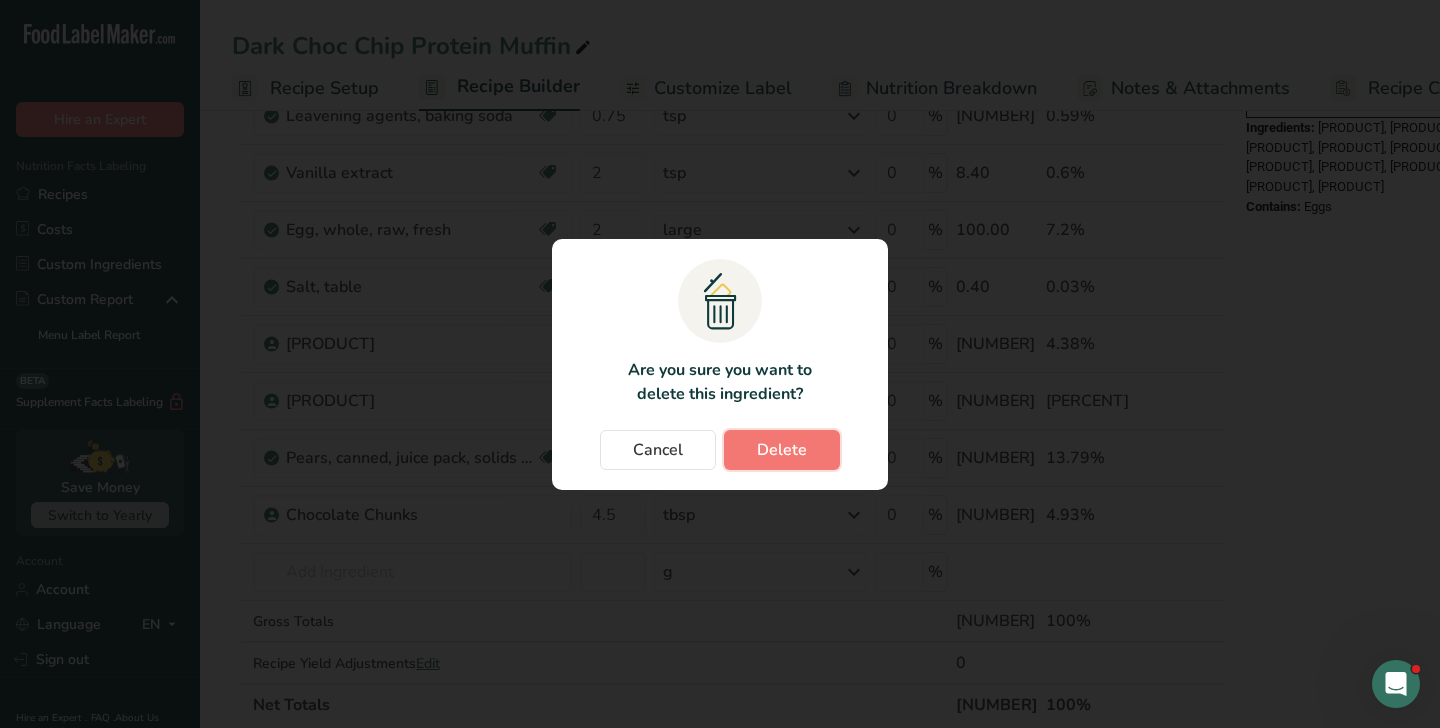 click on "Delete" at bounding box center (782, 450) 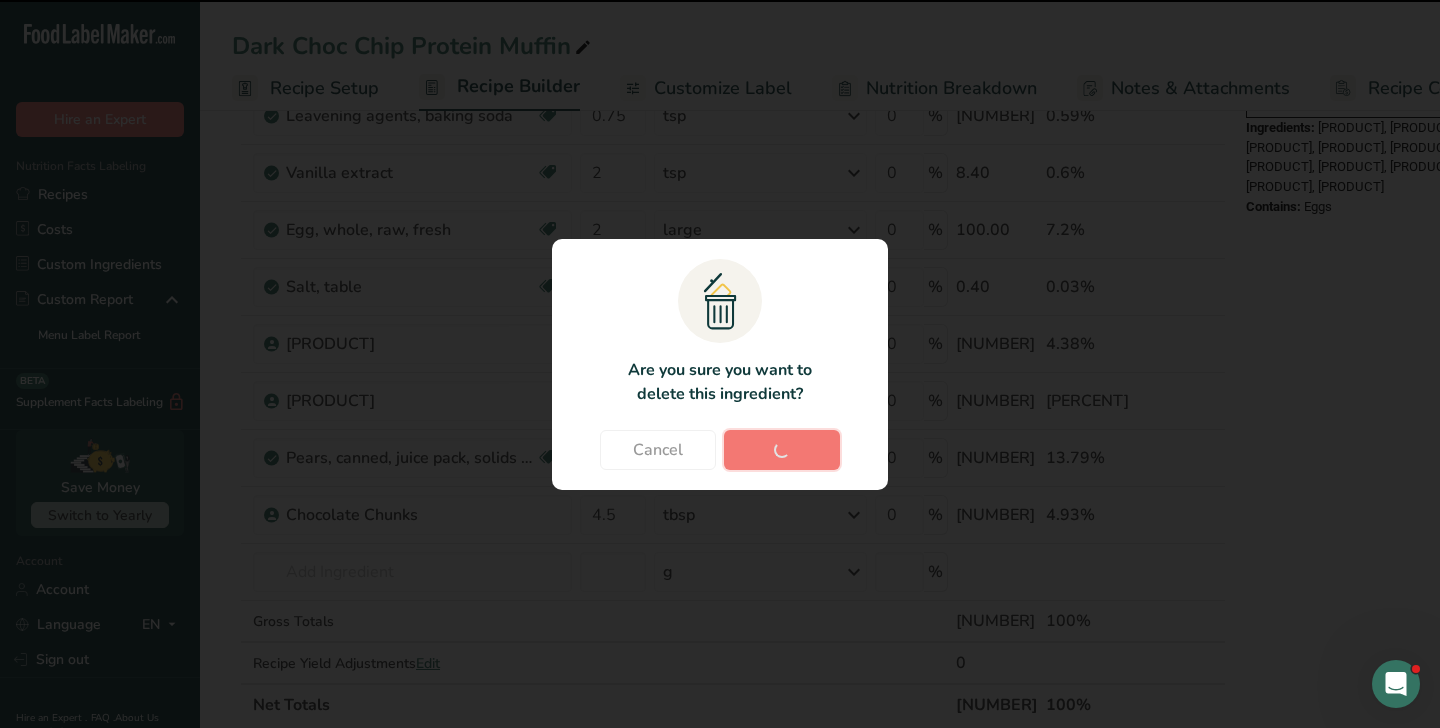 type 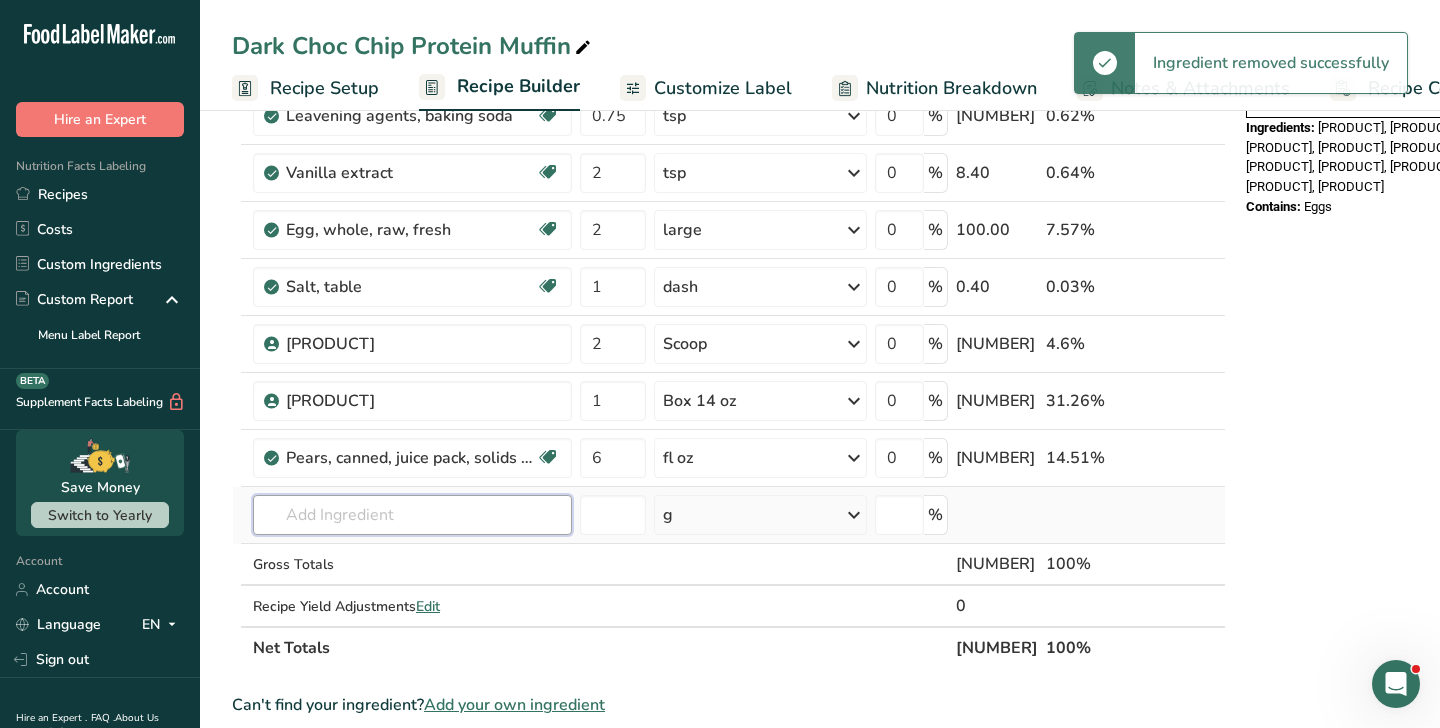 click at bounding box center (412, 515) 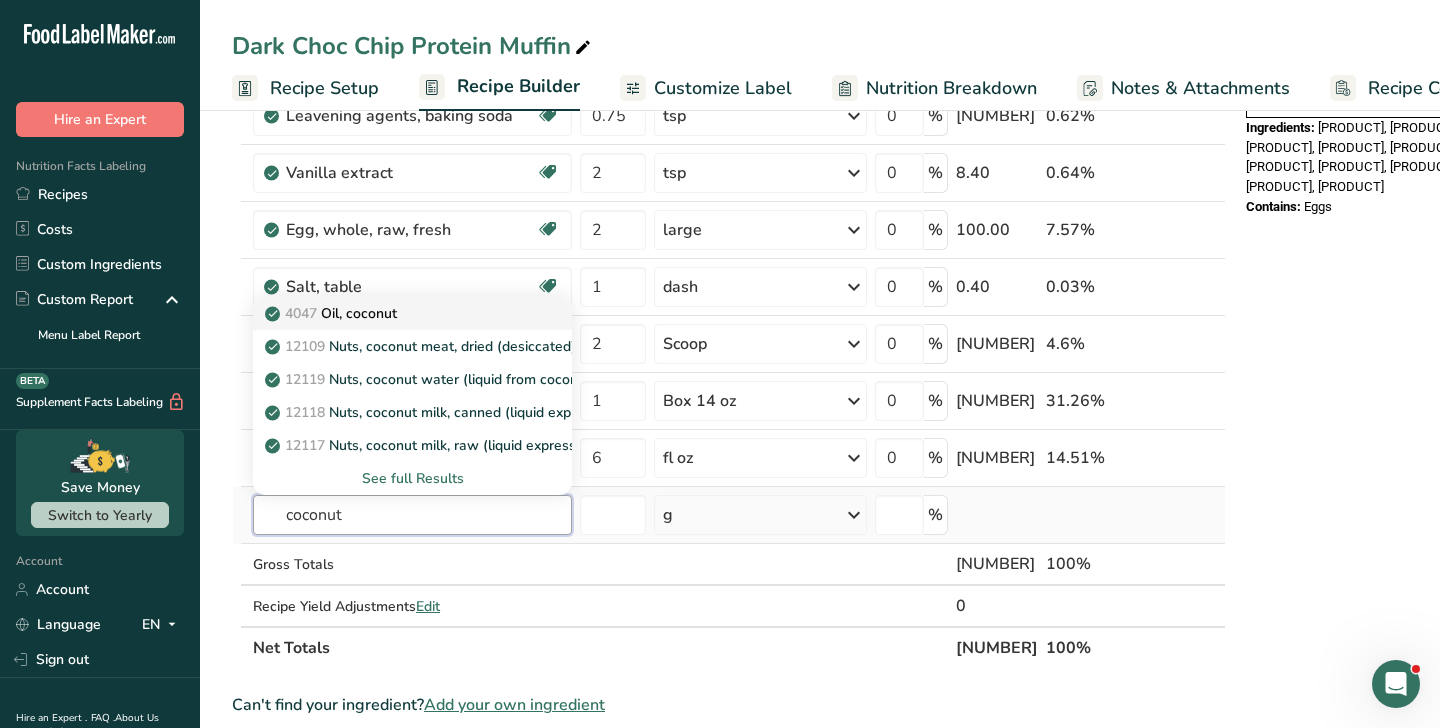 type on "coconut" 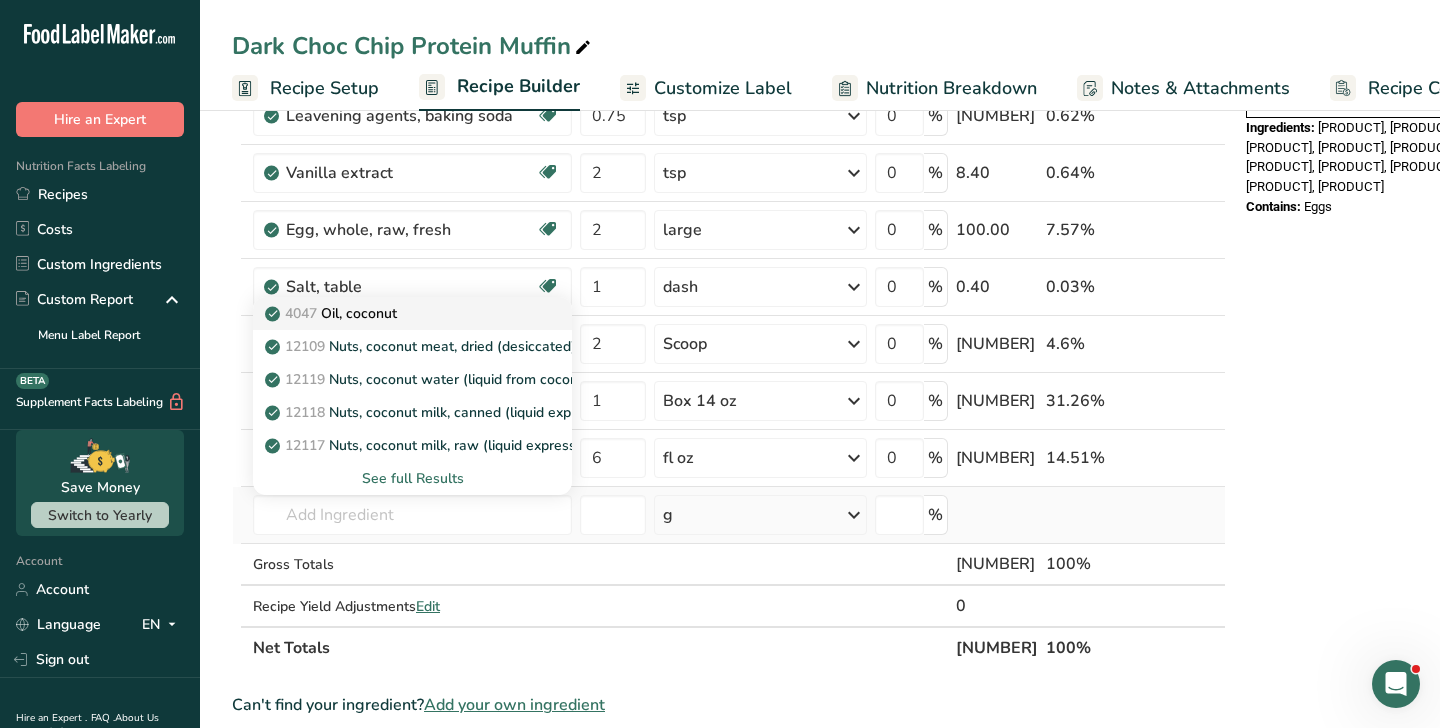 click on "4047
Oil, coconut" at bounding box center [396, 313] 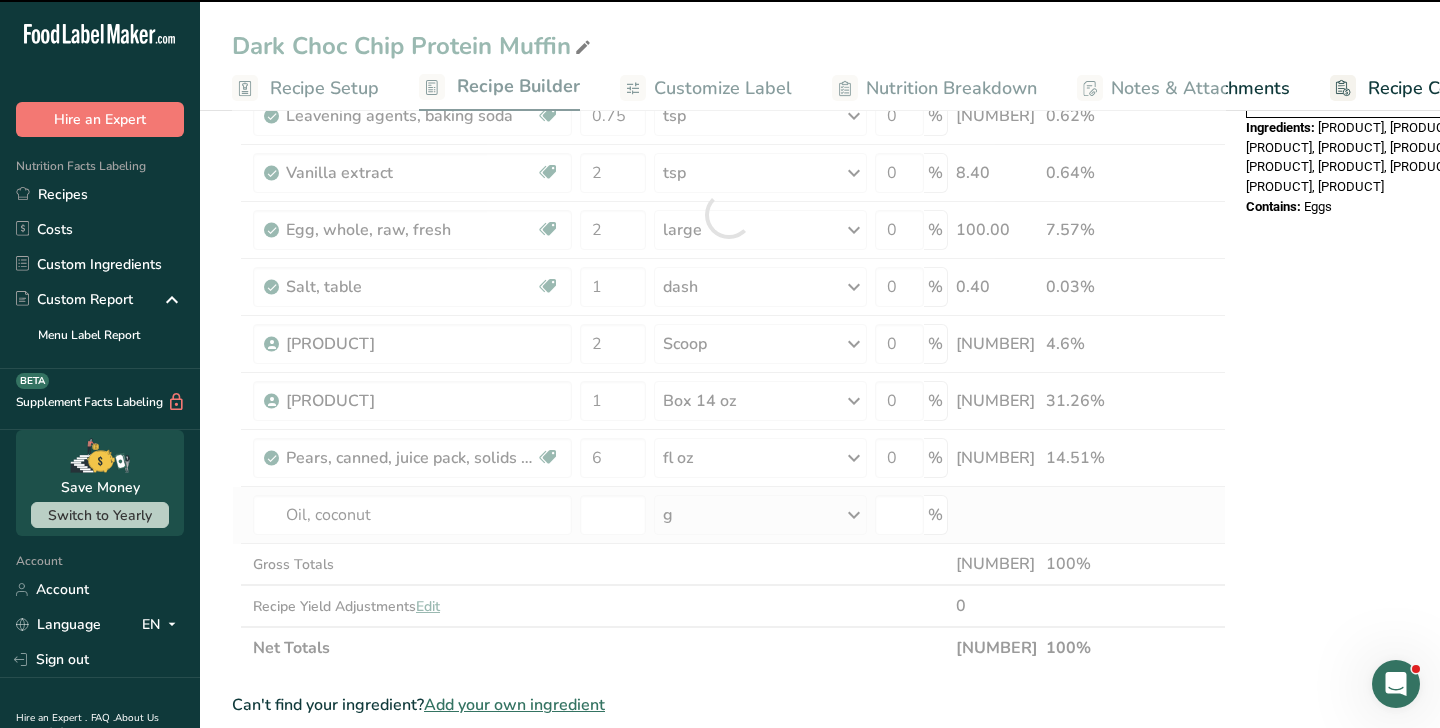 type on "0" 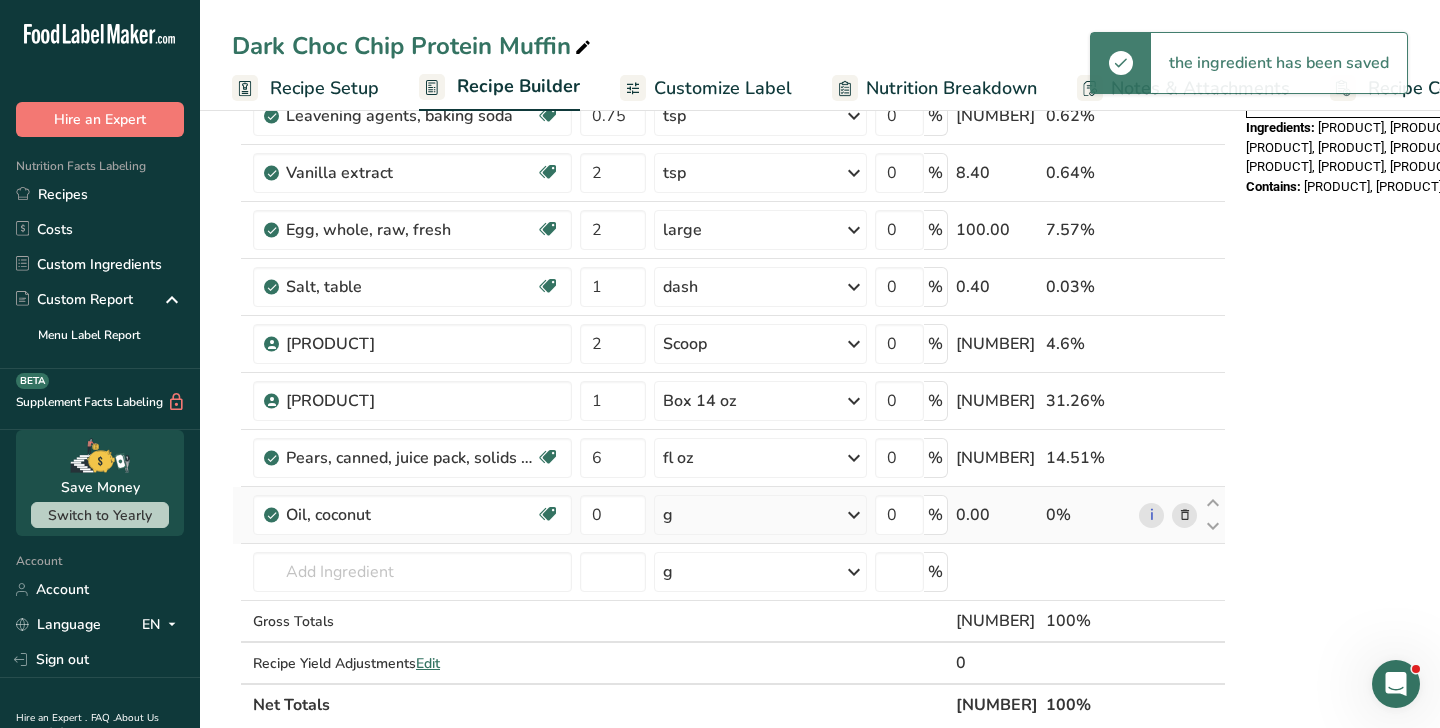 click on "g" at bounding box center [760, 515] 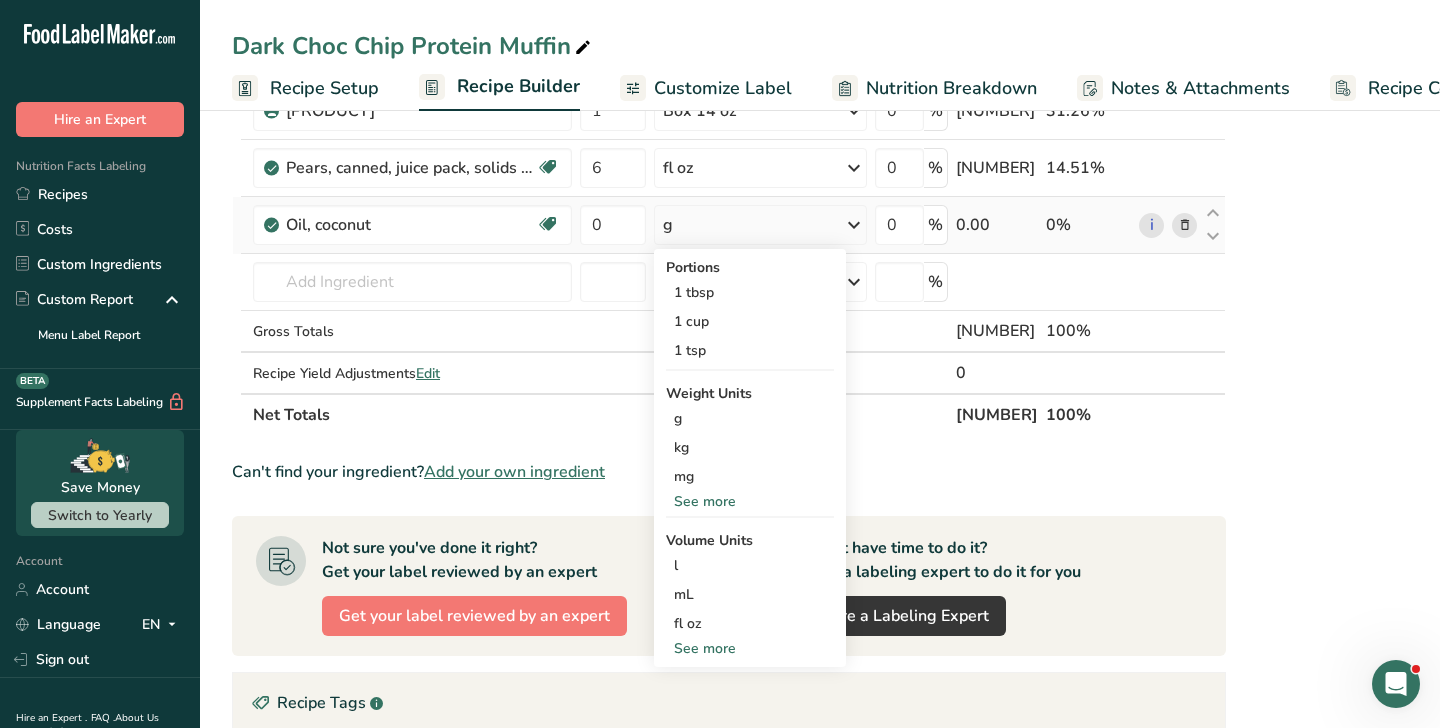 scroll, scrollTop: 752, scrollLeft: 0, axis: vertical 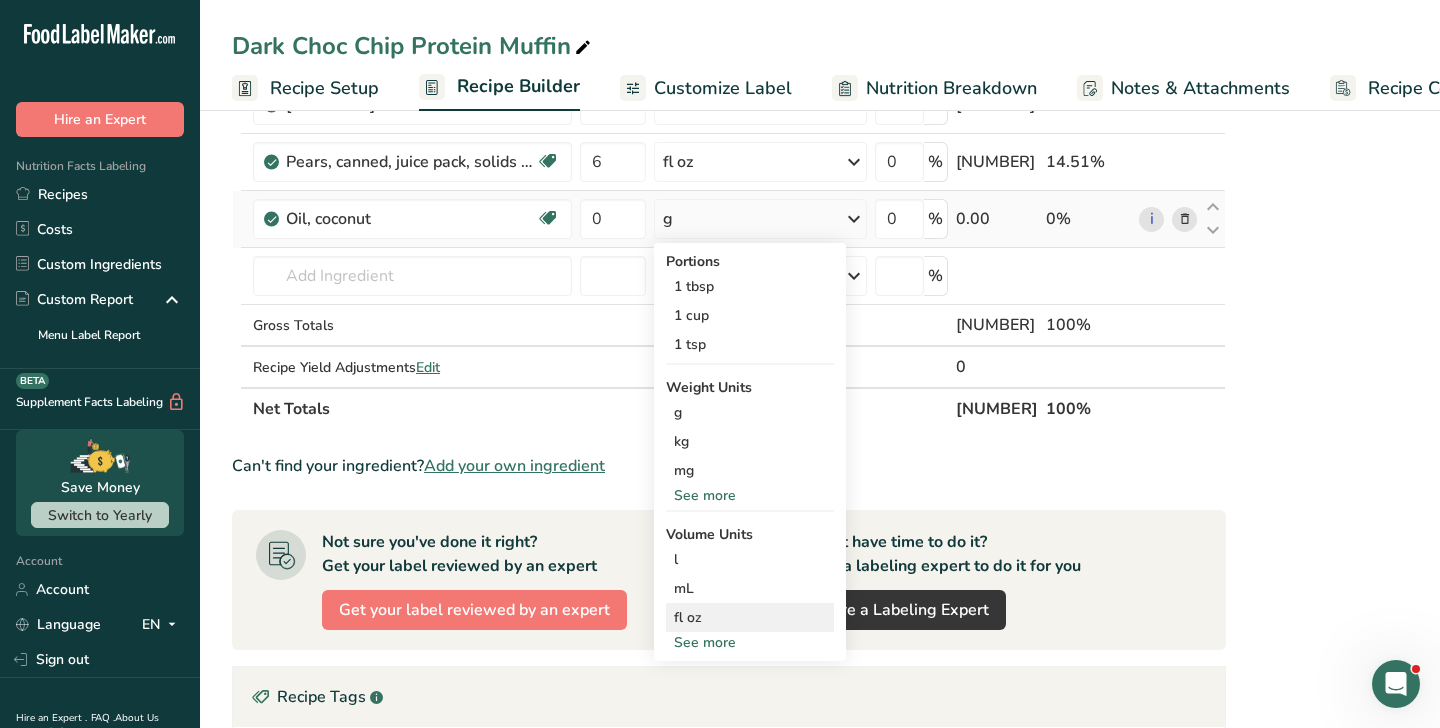 click on "fl oz" at bounding box center [750, 617] 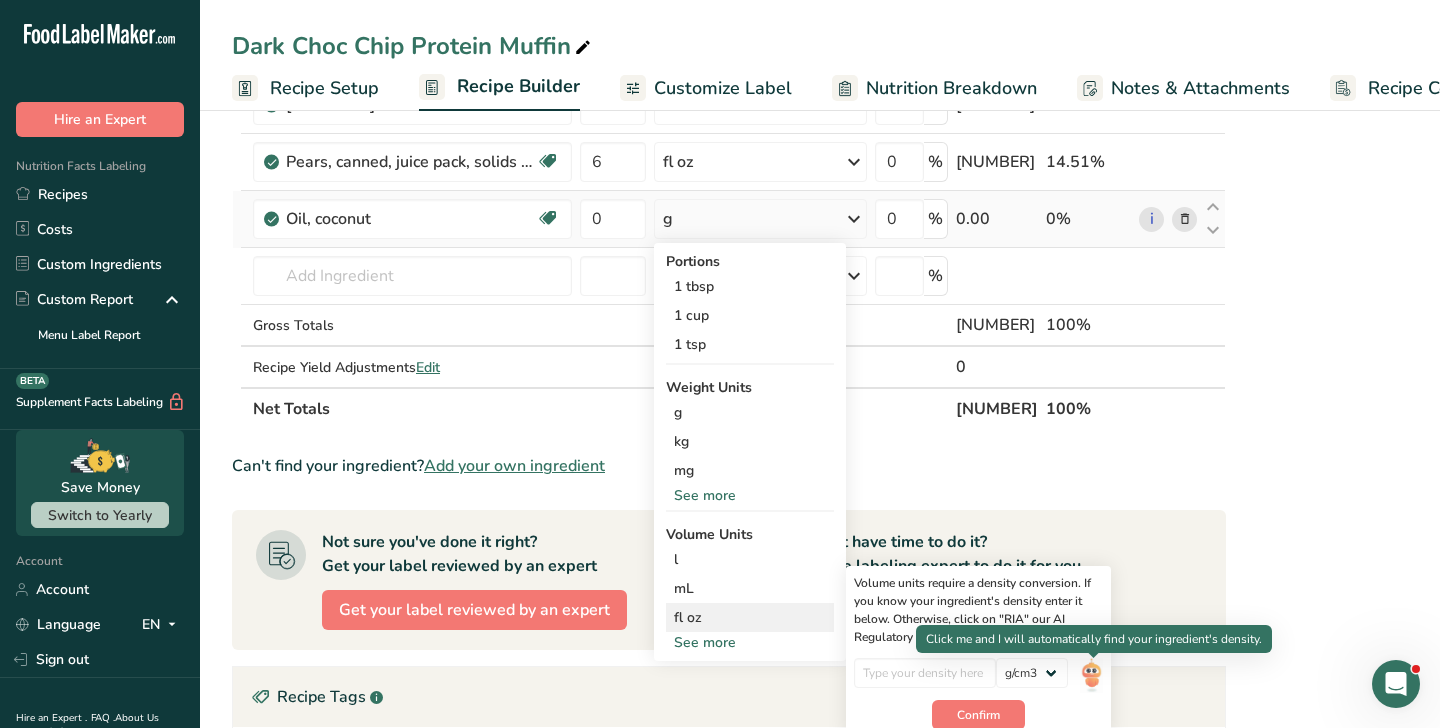 click at bounding box center [1091, 675] 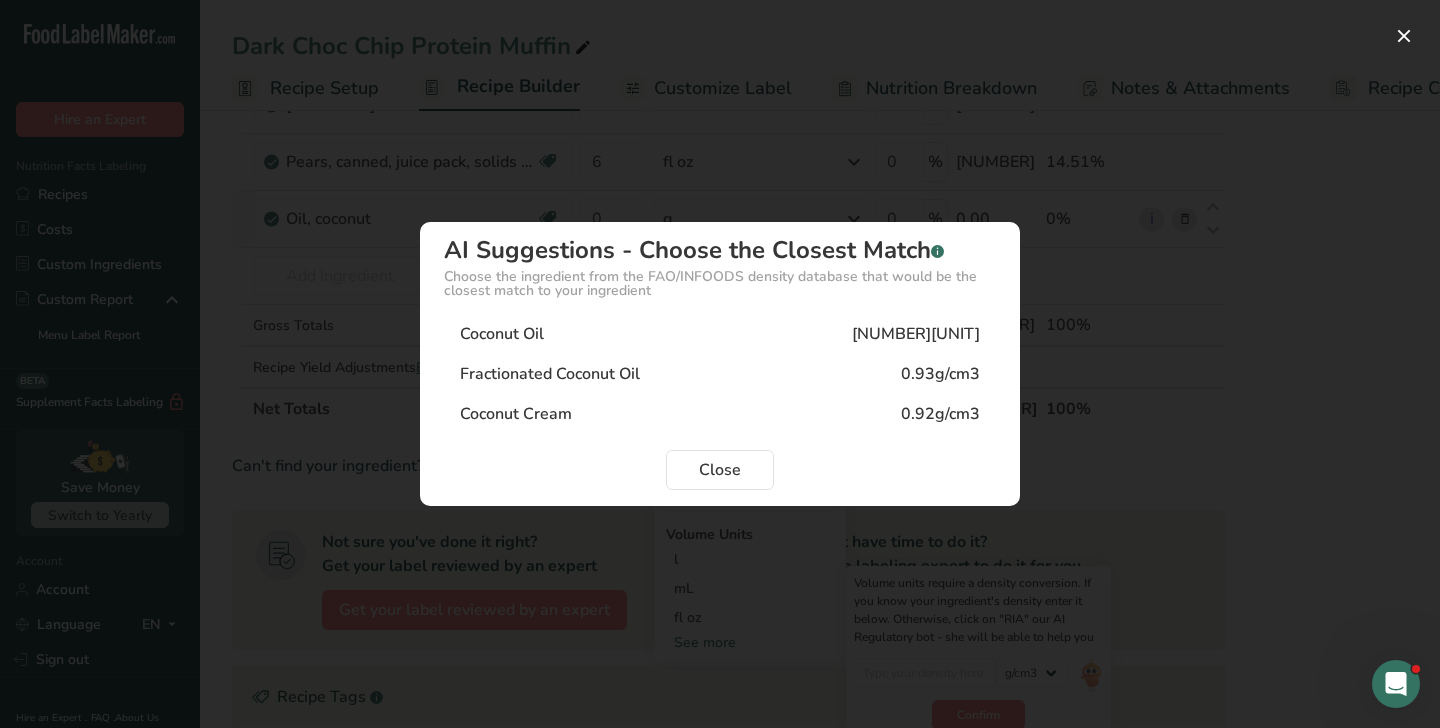 click on "[PRODUCT] [NUMBER][UNIT]" at bounding box center (720, 334) 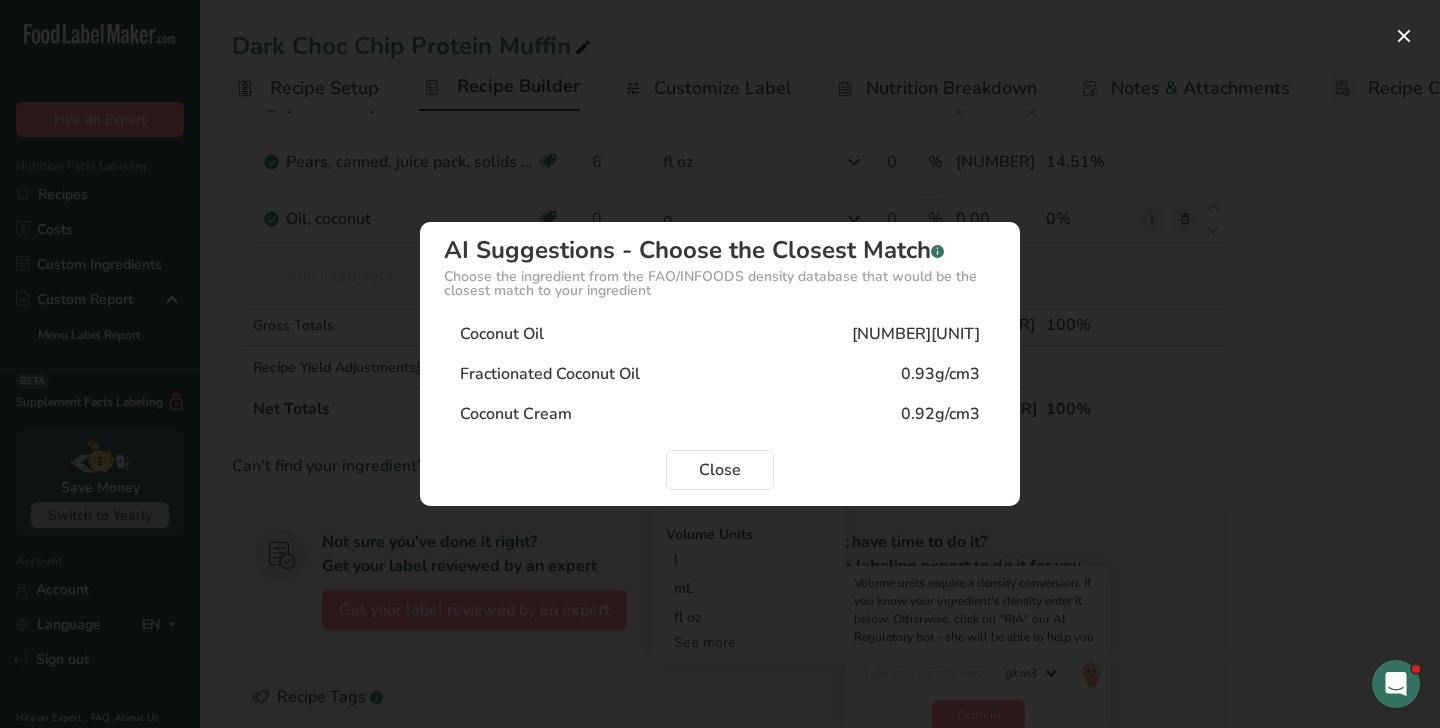 type on "[NUMBER]" 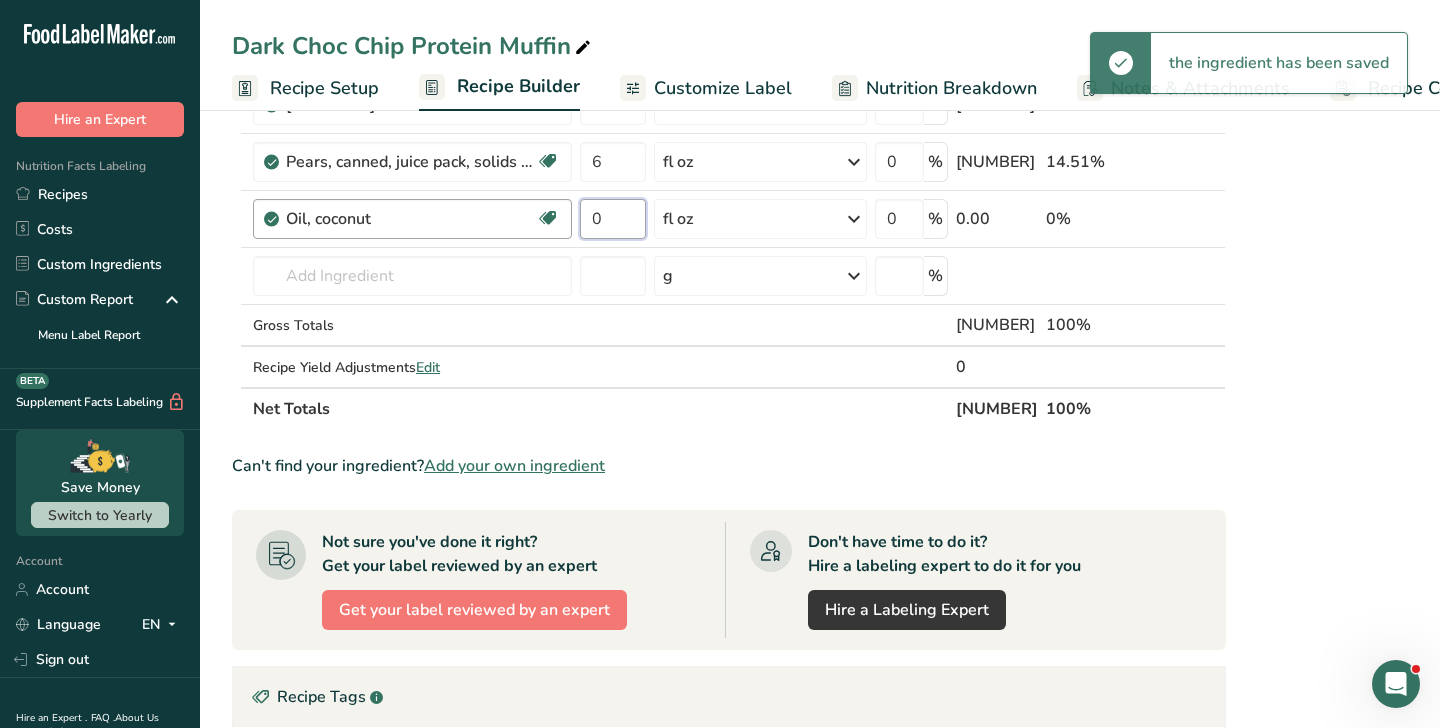 drag, startPoint x: 616, startPoint y: 225, endPoint x: 551, endPoint y: 225, distance: 65 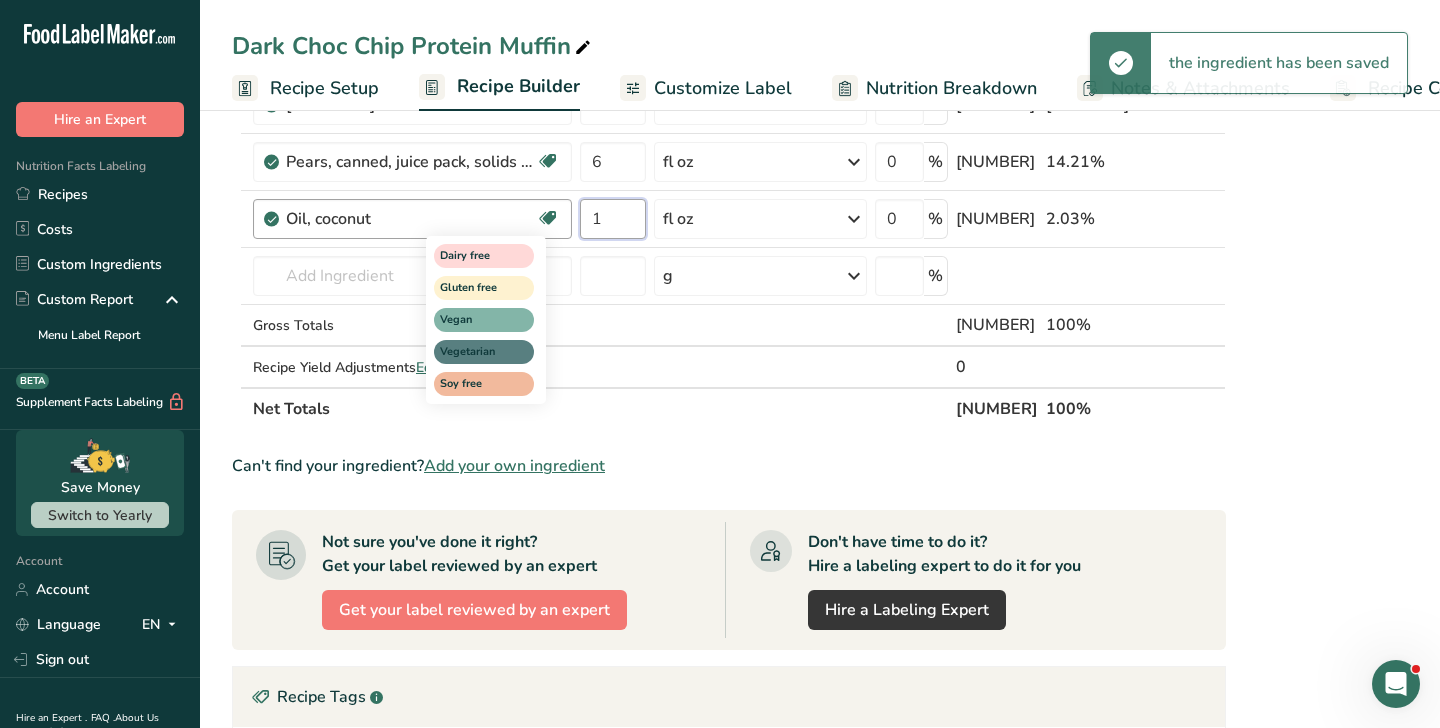 type on "1" 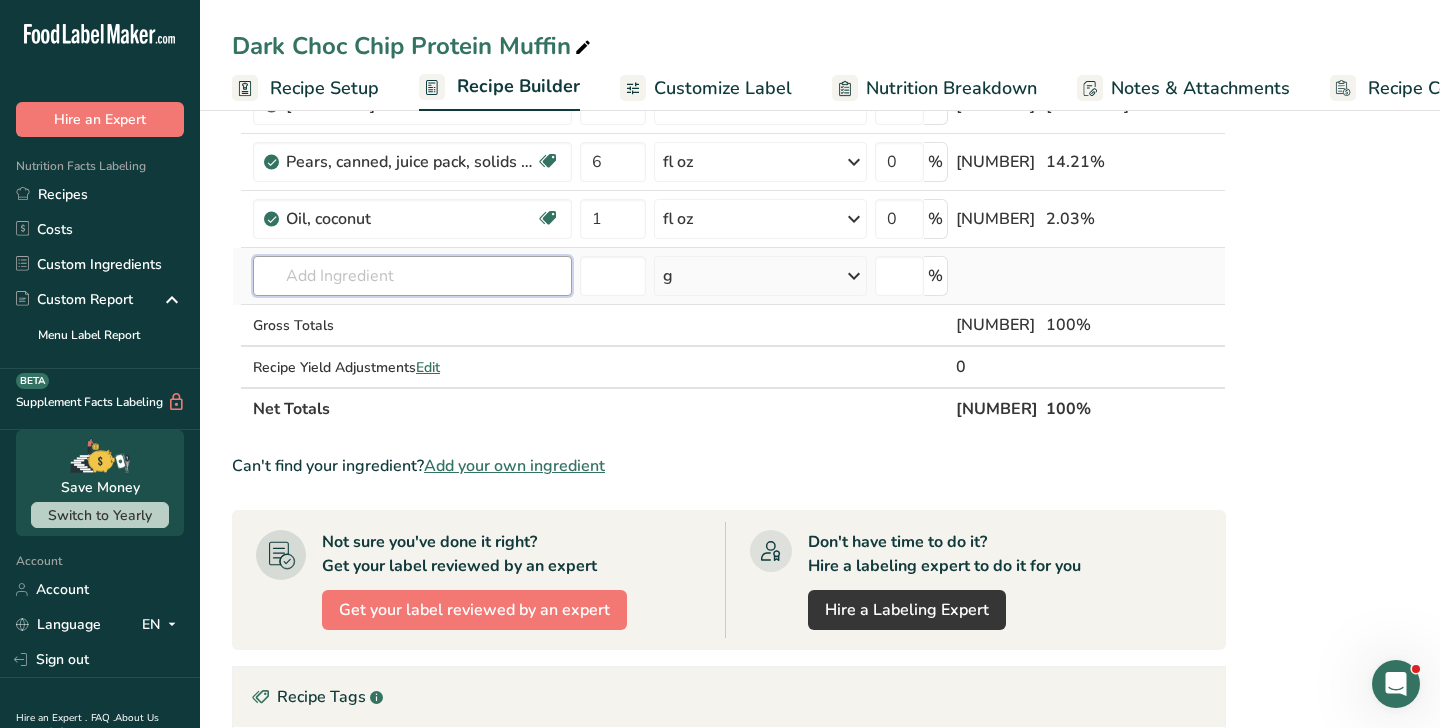 click at bounding box center (412, 276) 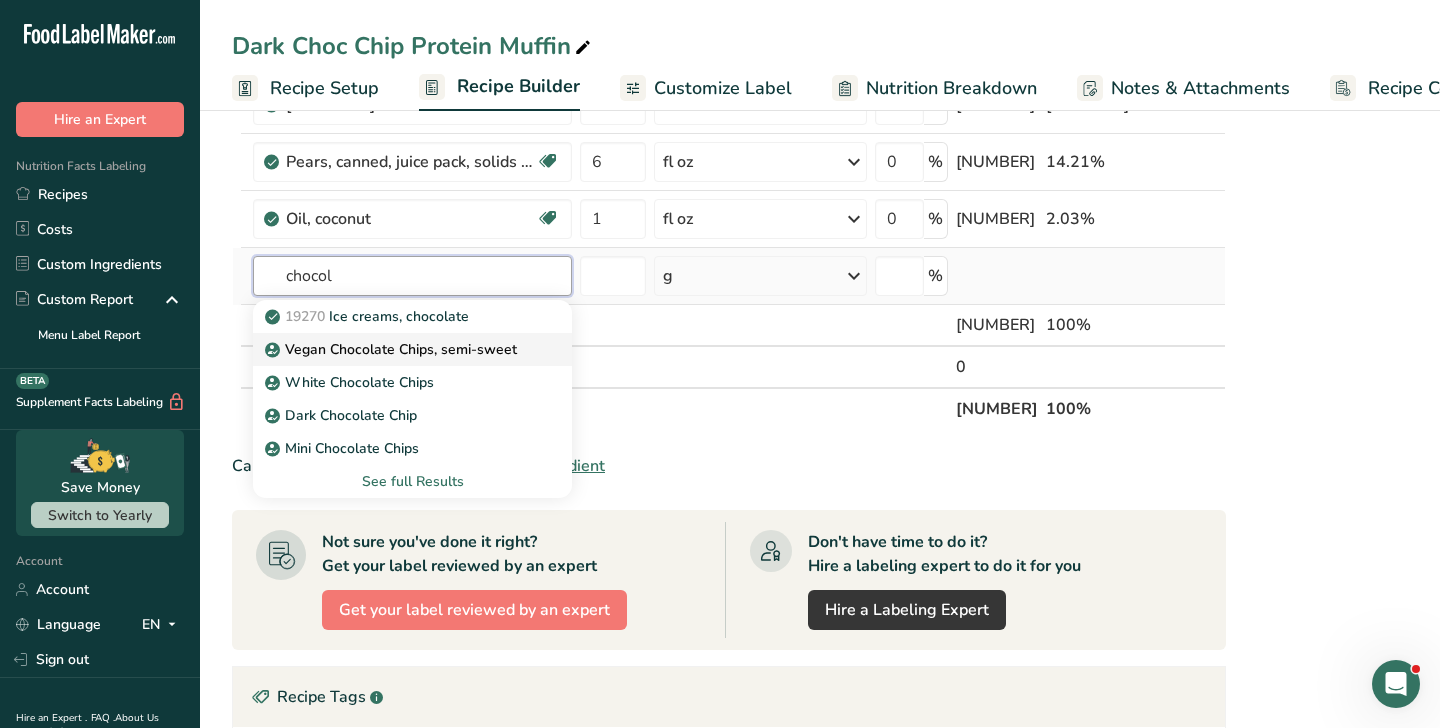 type on "chocol" 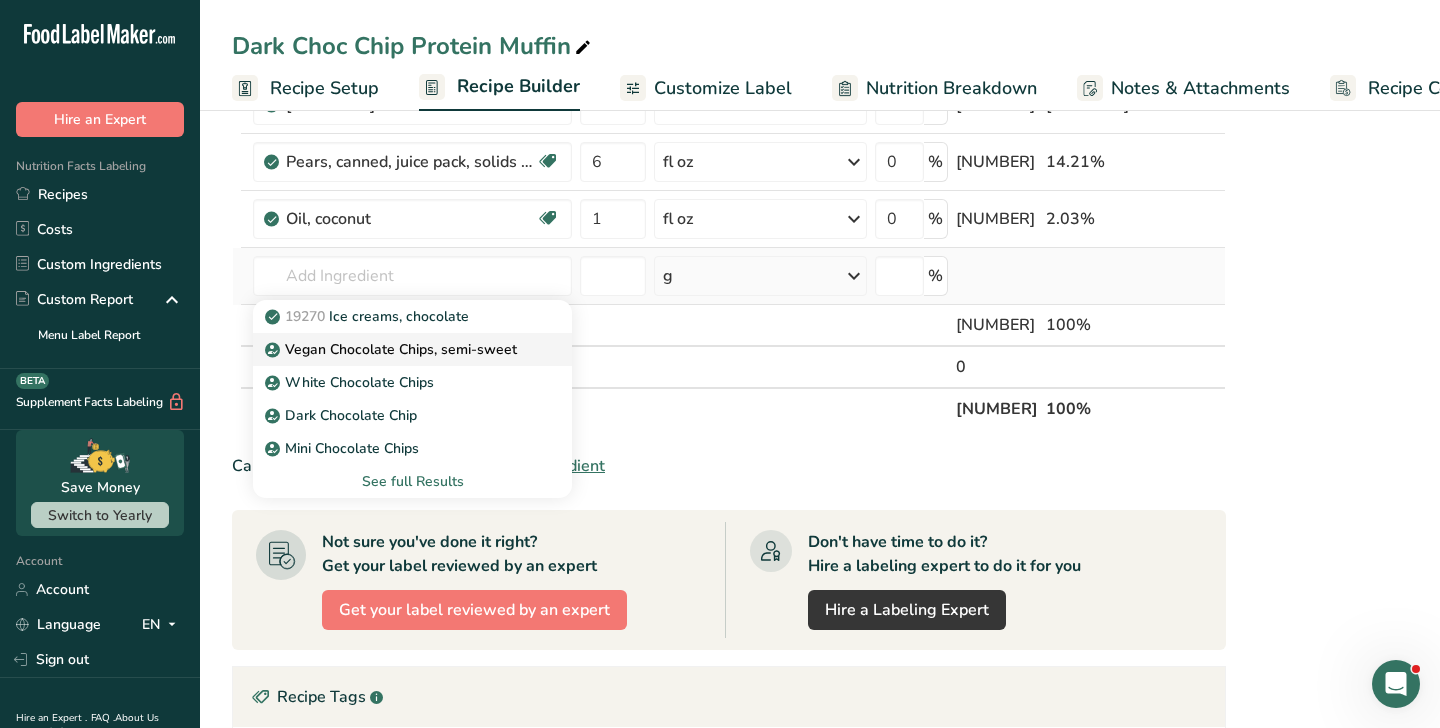 click on "Vegan Chocolate Chips, semi-sweet" at bounding box center [393, 349] 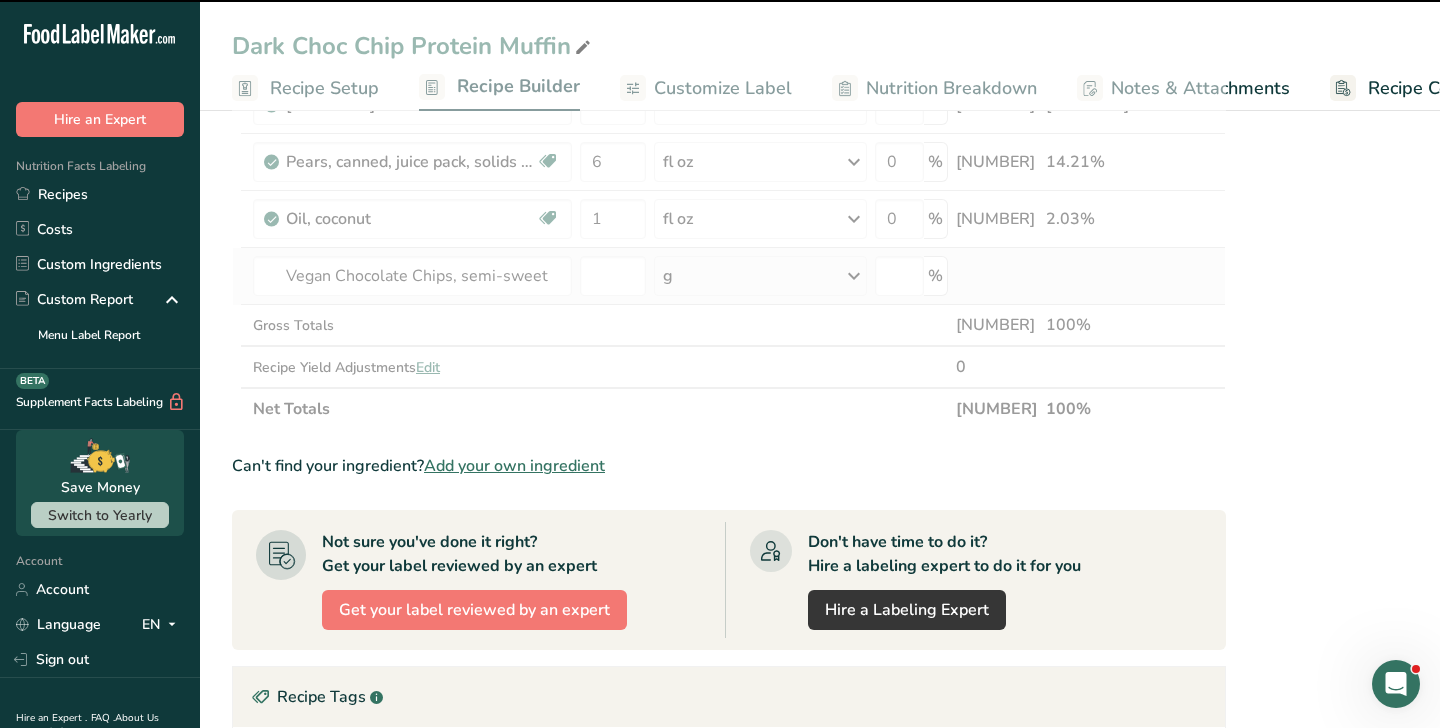 type on "0" 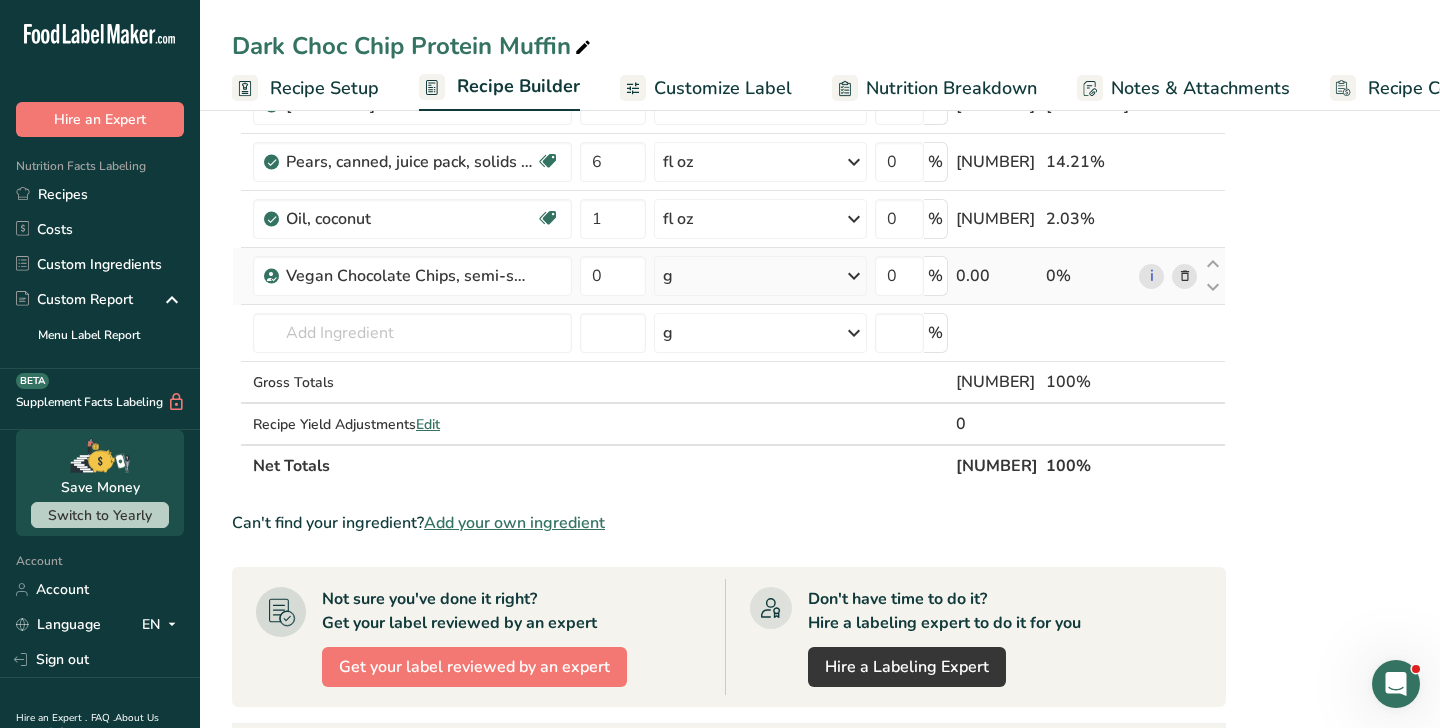 click on "g" at bounding box center (760, 276) 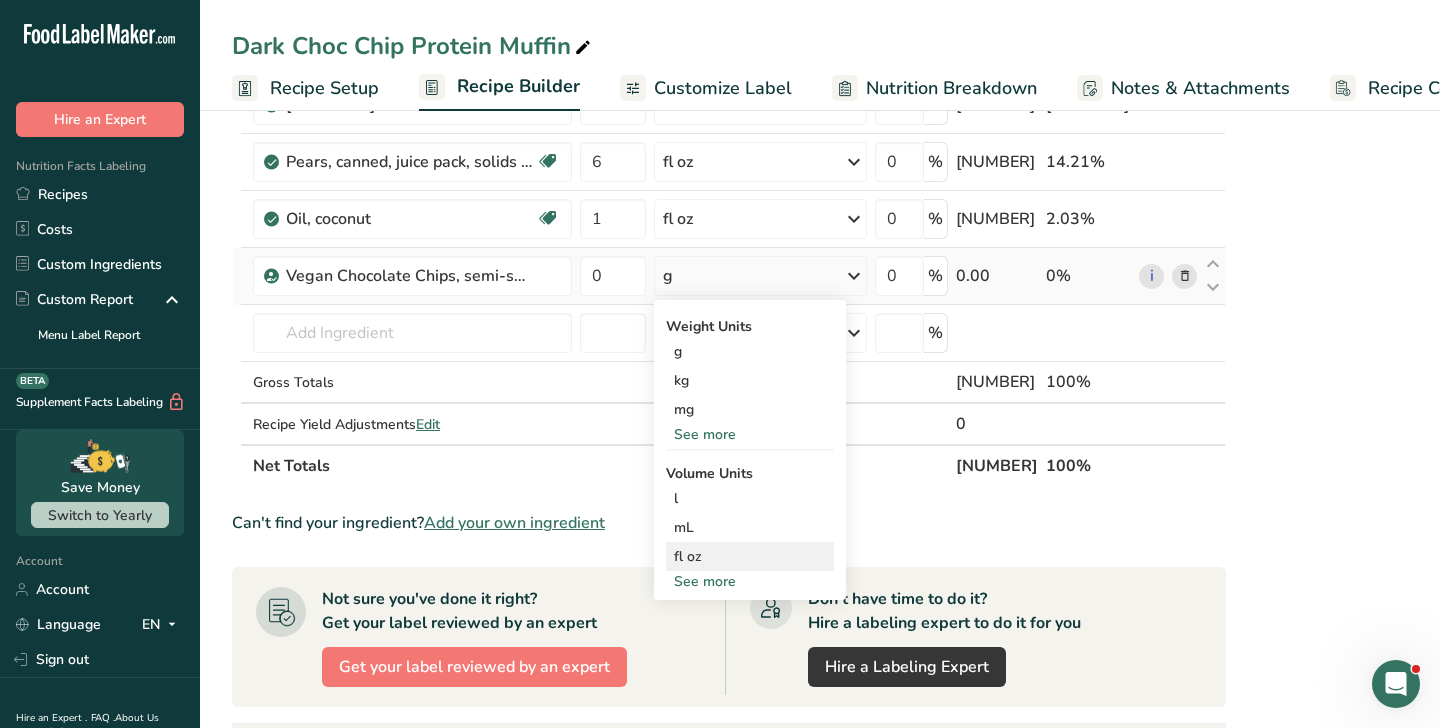 click on "fl oz" at bounding box center (750, 556) 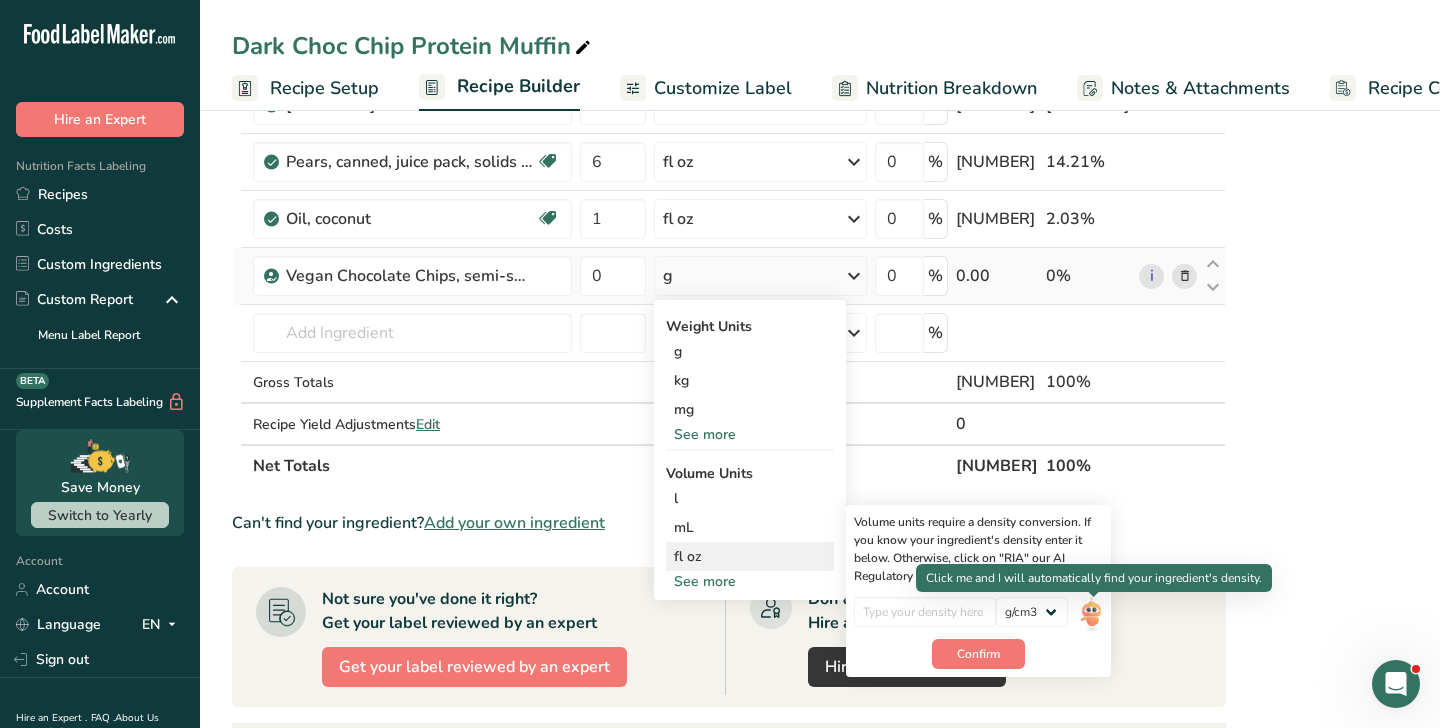click at bounding box center [1091, 614] 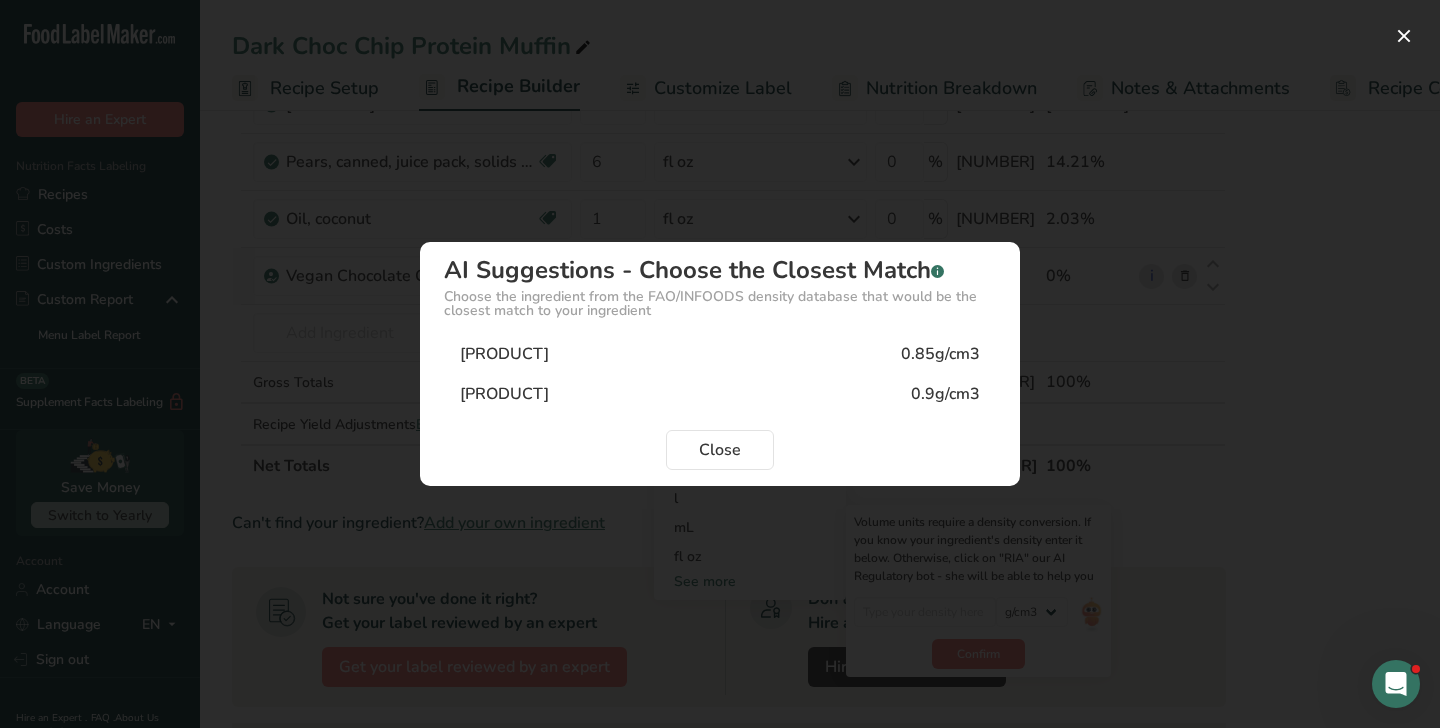 click on "[PRODUCT]" at bounding box center (504, 394) 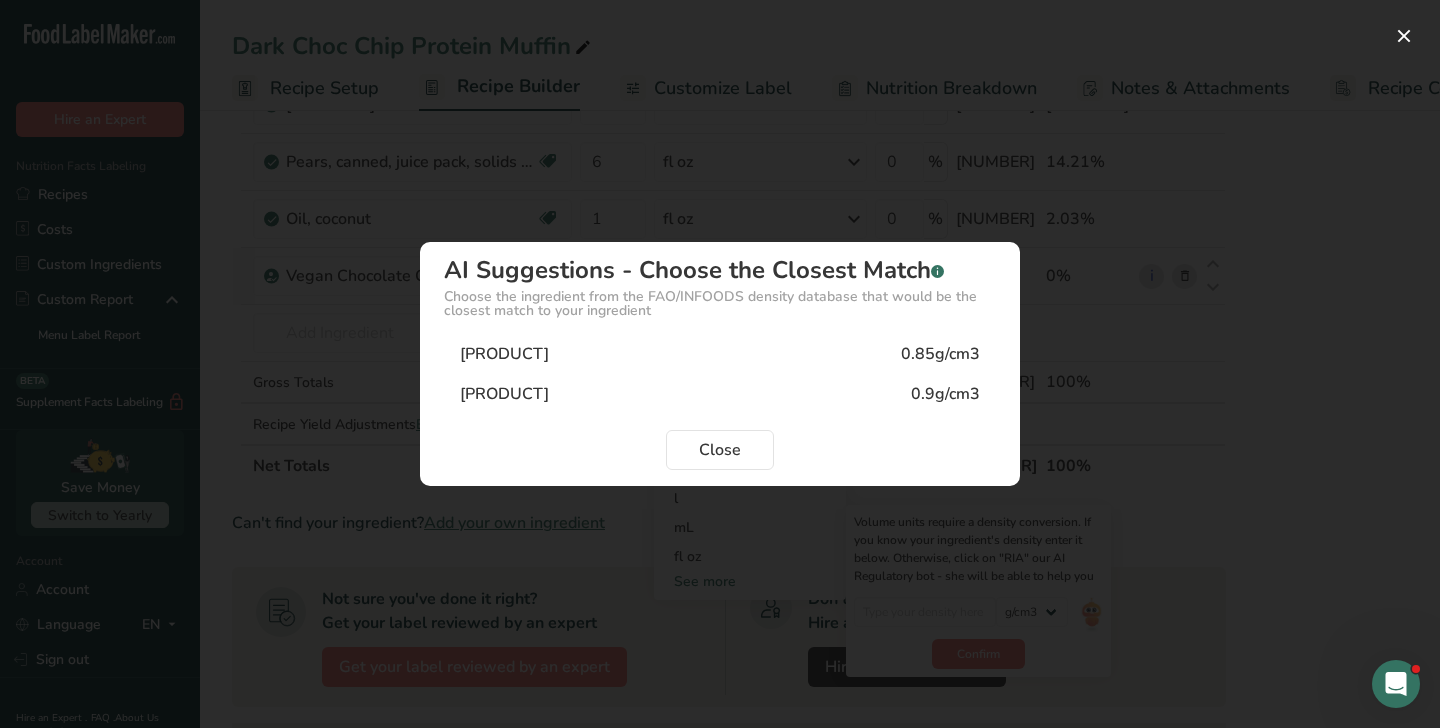 type on "0.9" 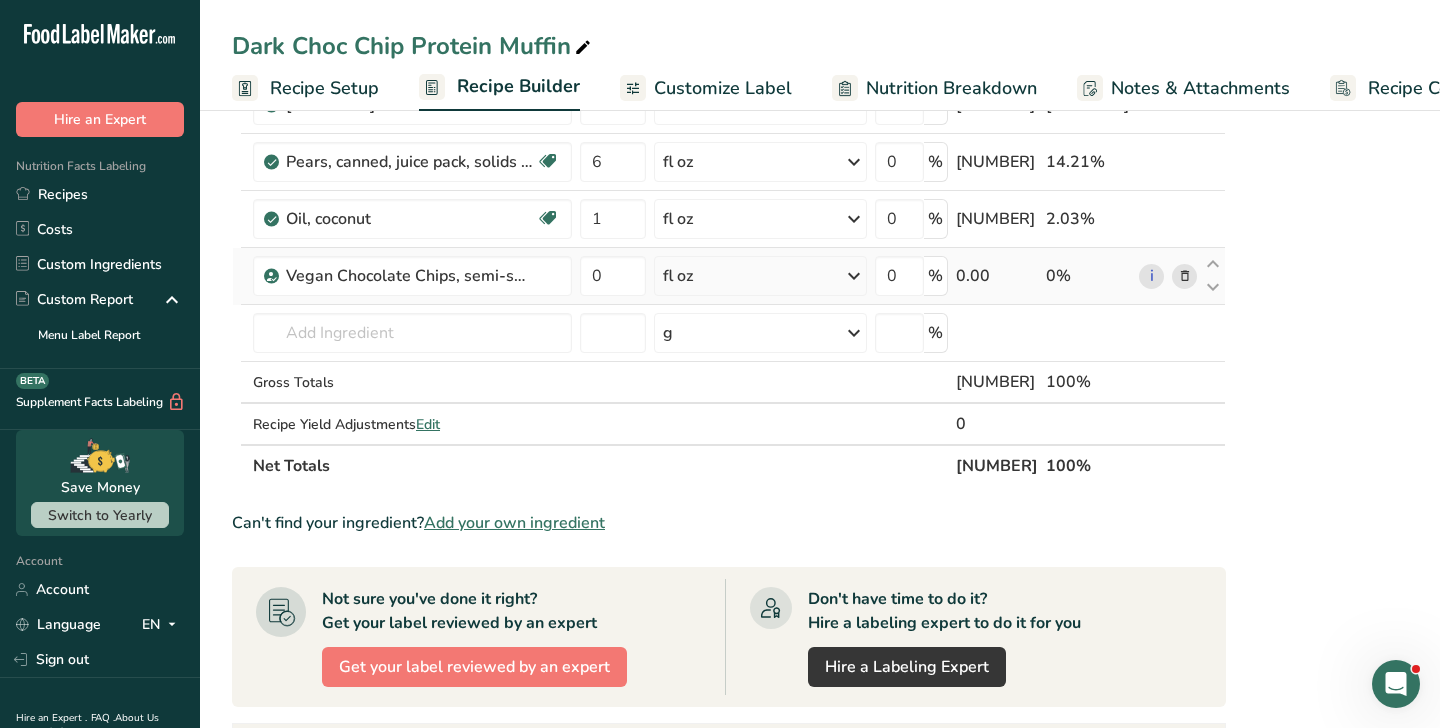 click at bounding box center (1185, 276) 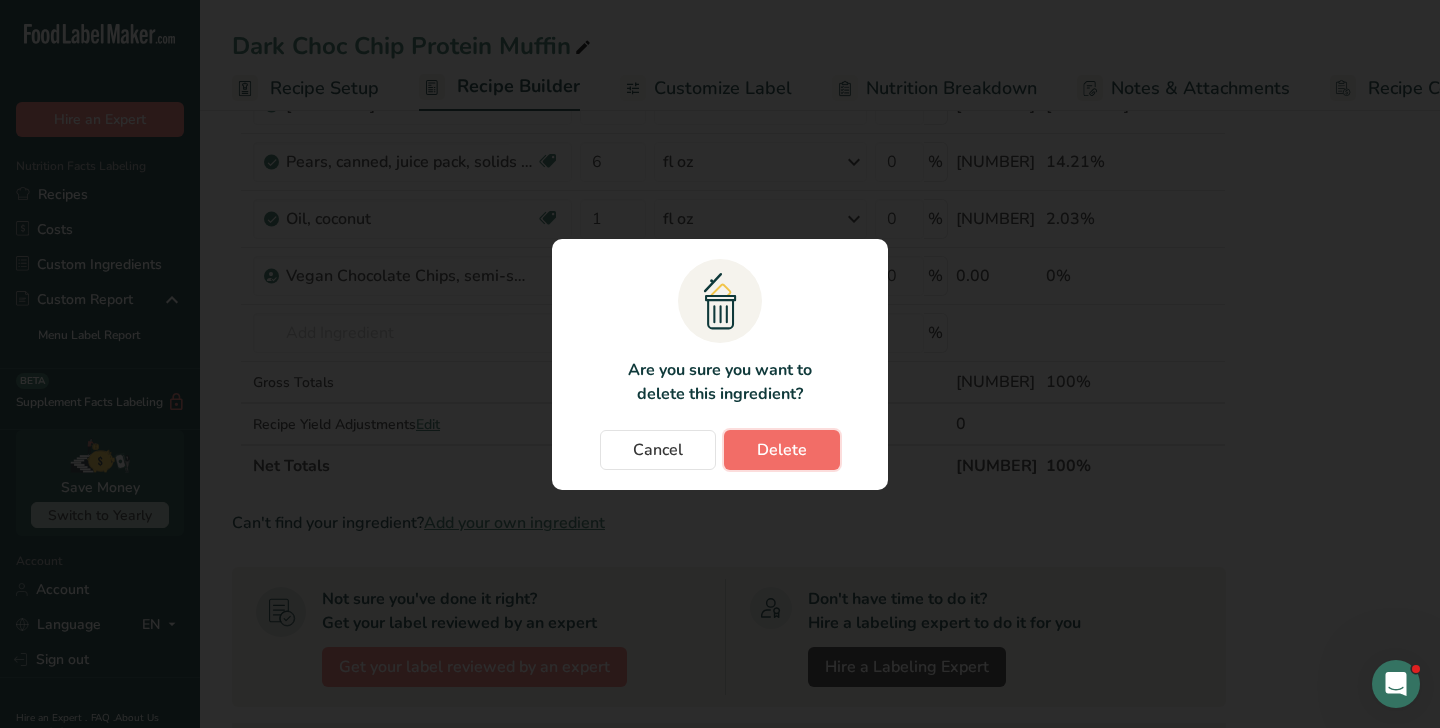 click on "Delete" at bounding box center (782, 450) 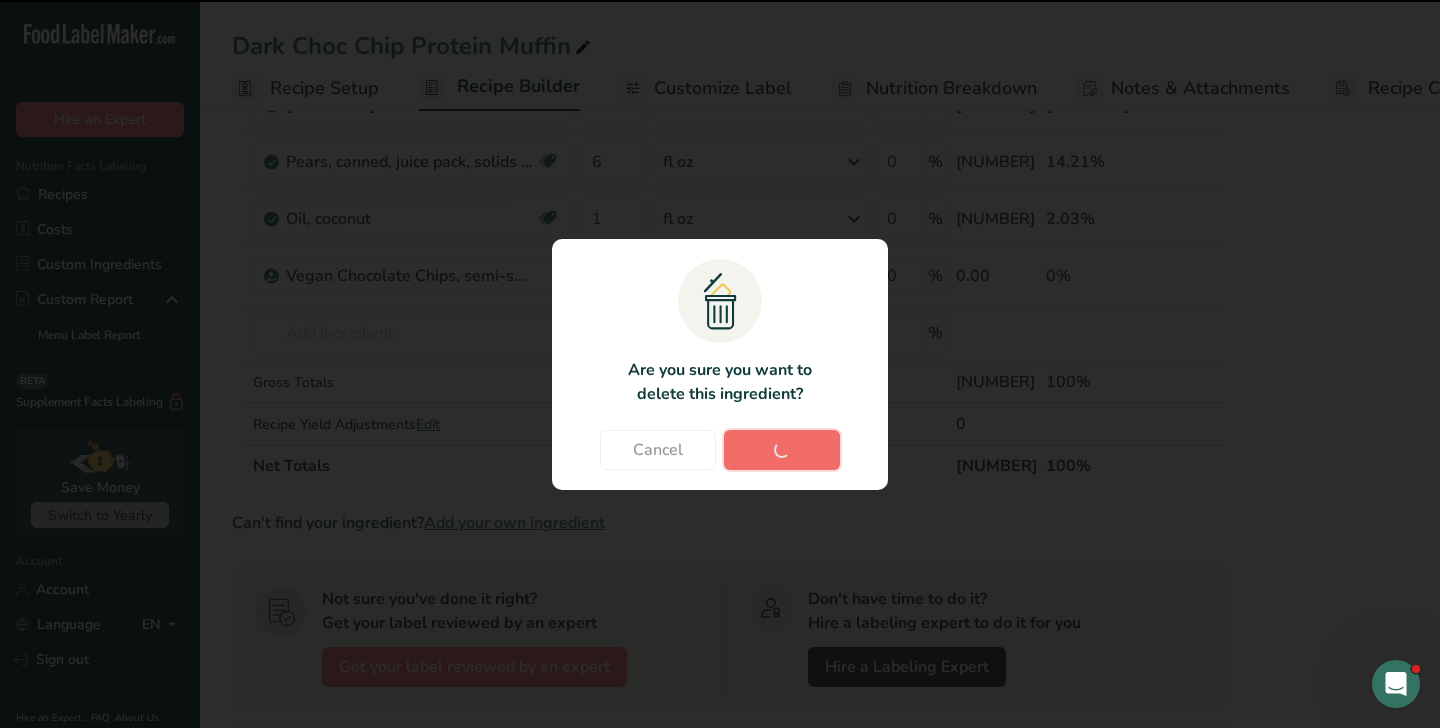 type 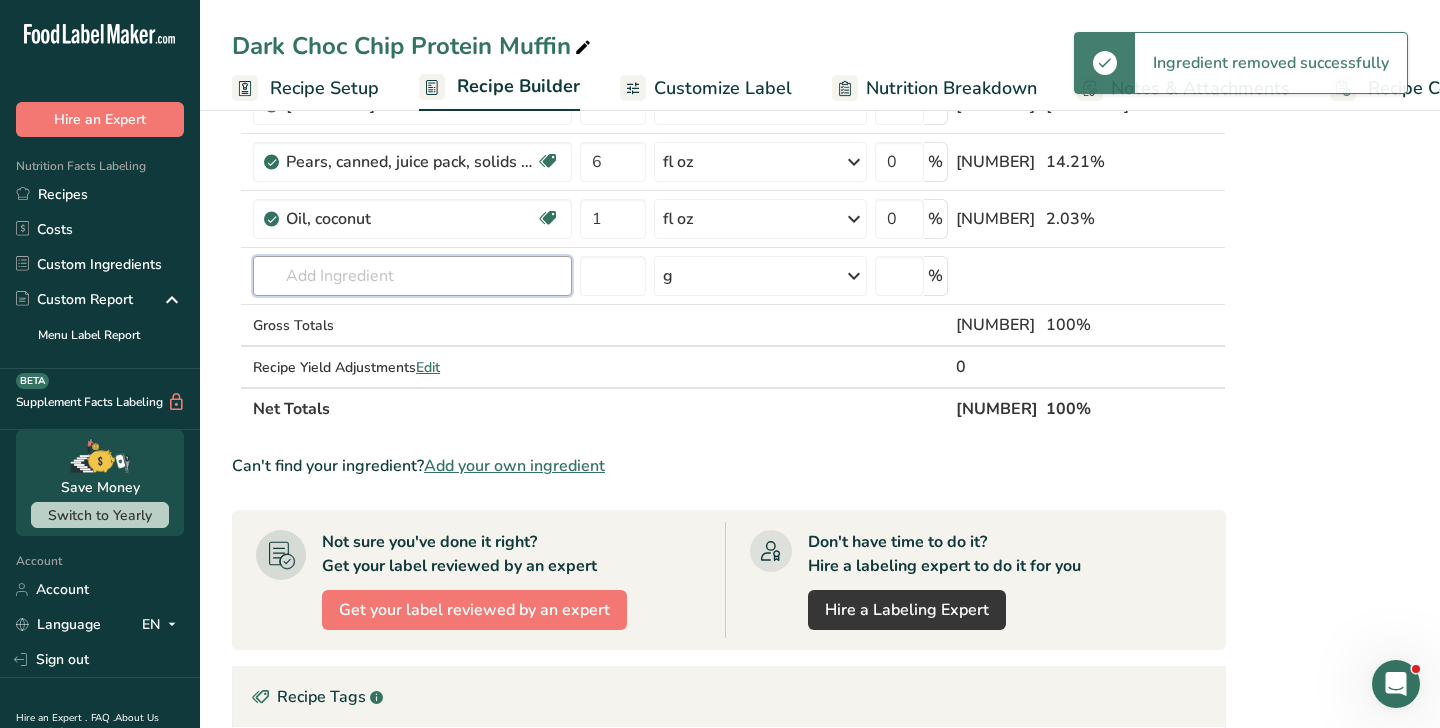 click at bounding box center [412, 276] 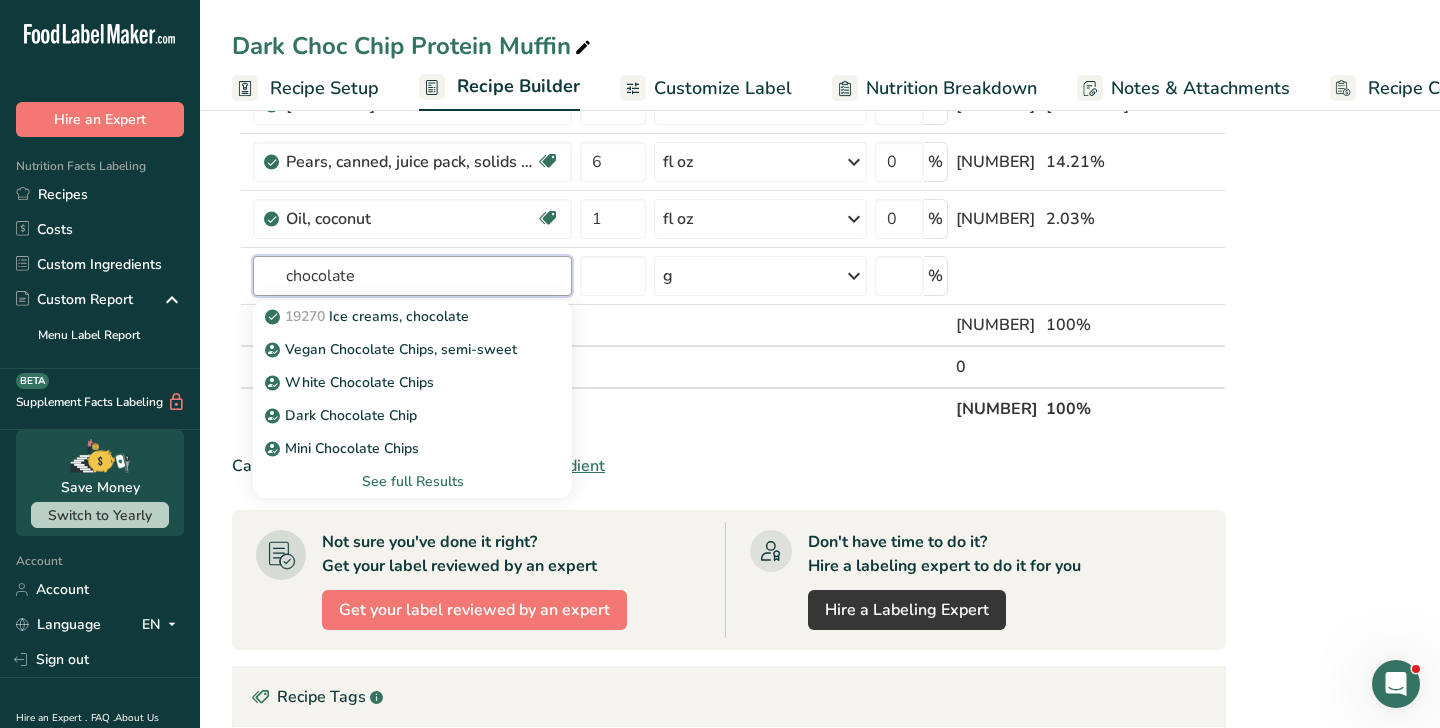 type on "chocolate" 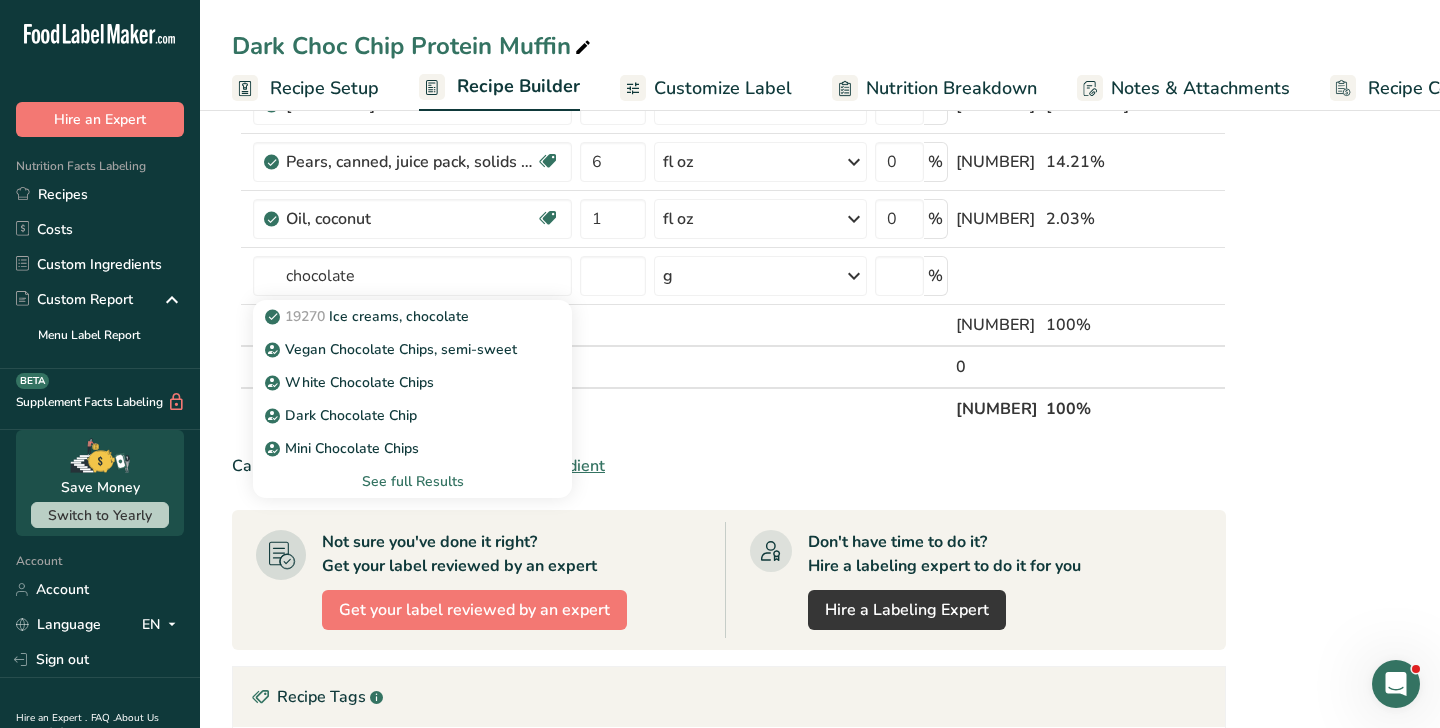 type 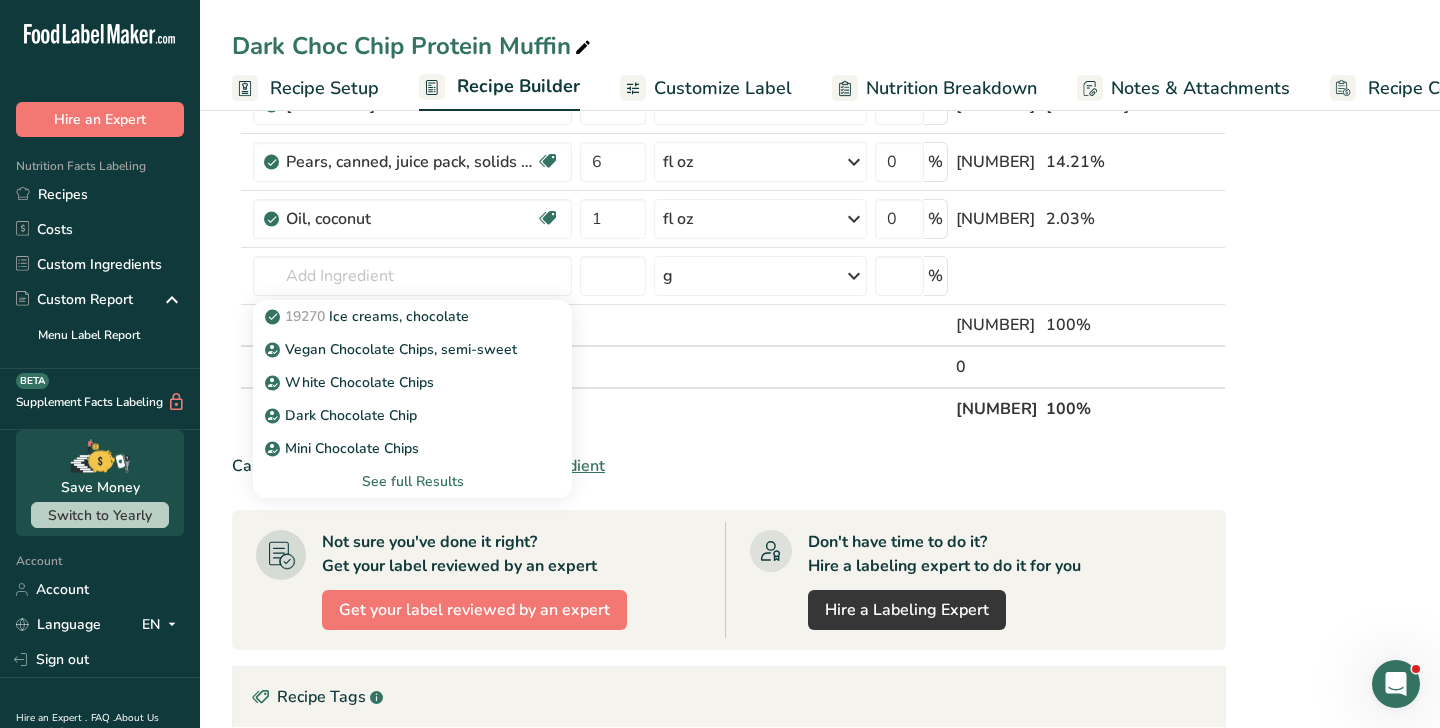 click on "See full Results" at bounding box center (412, 481) 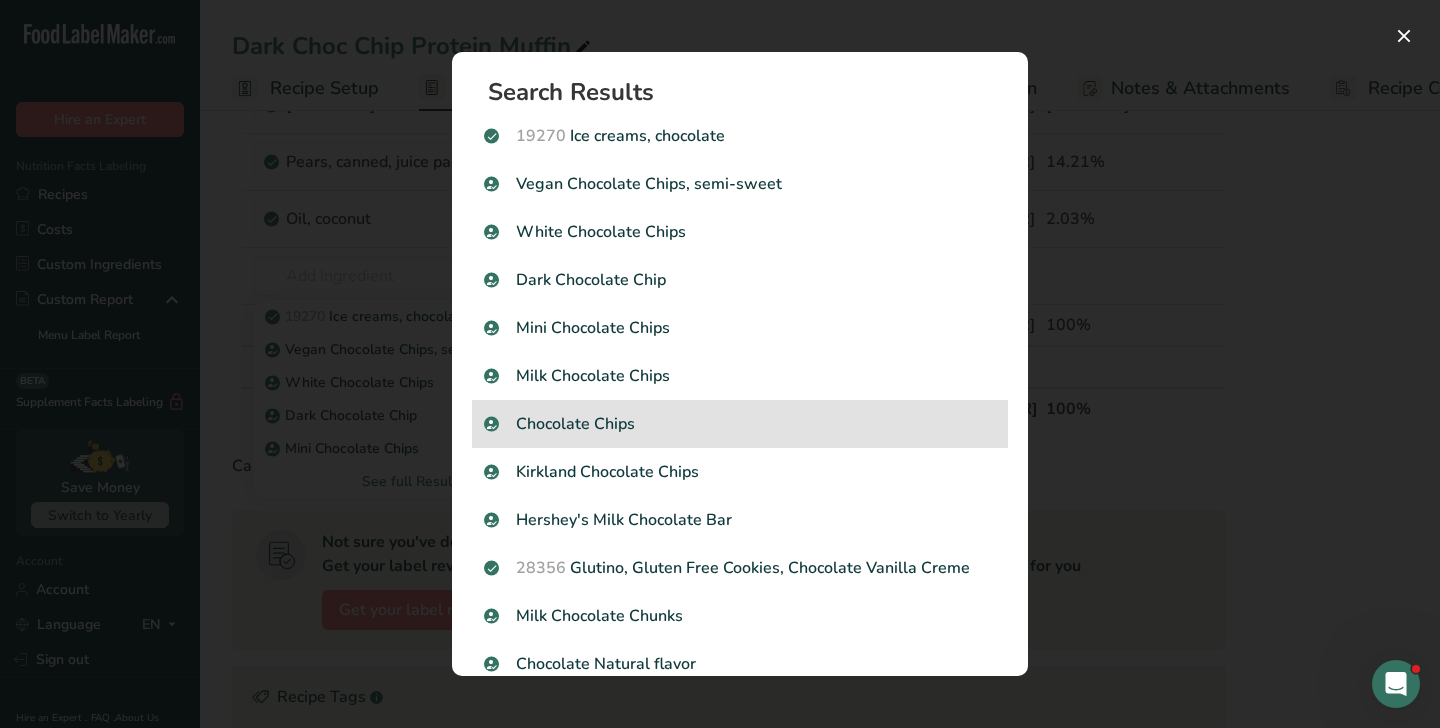 scroll, scrollTop: 22, scrollLeft: 0, axis: vertical 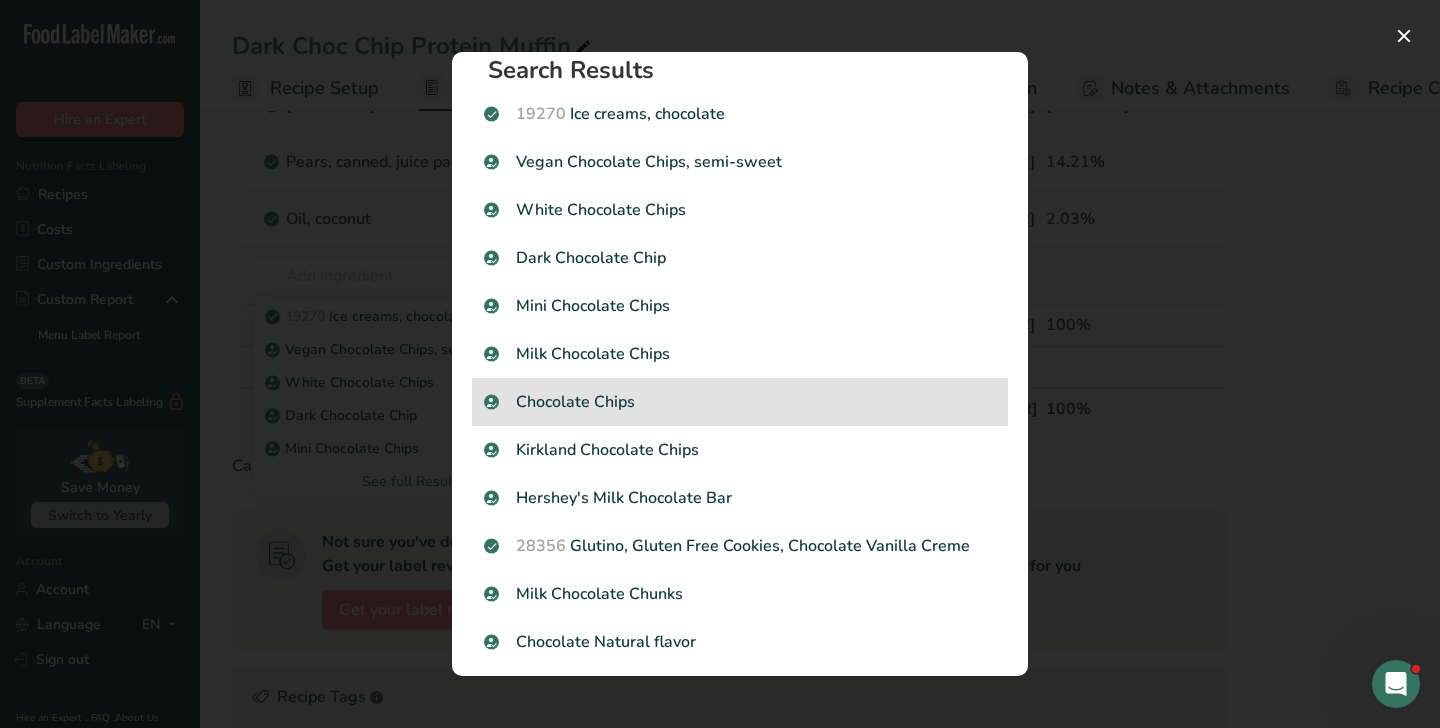 click on "Chocolate Chips" at bounding box center (740, 402) 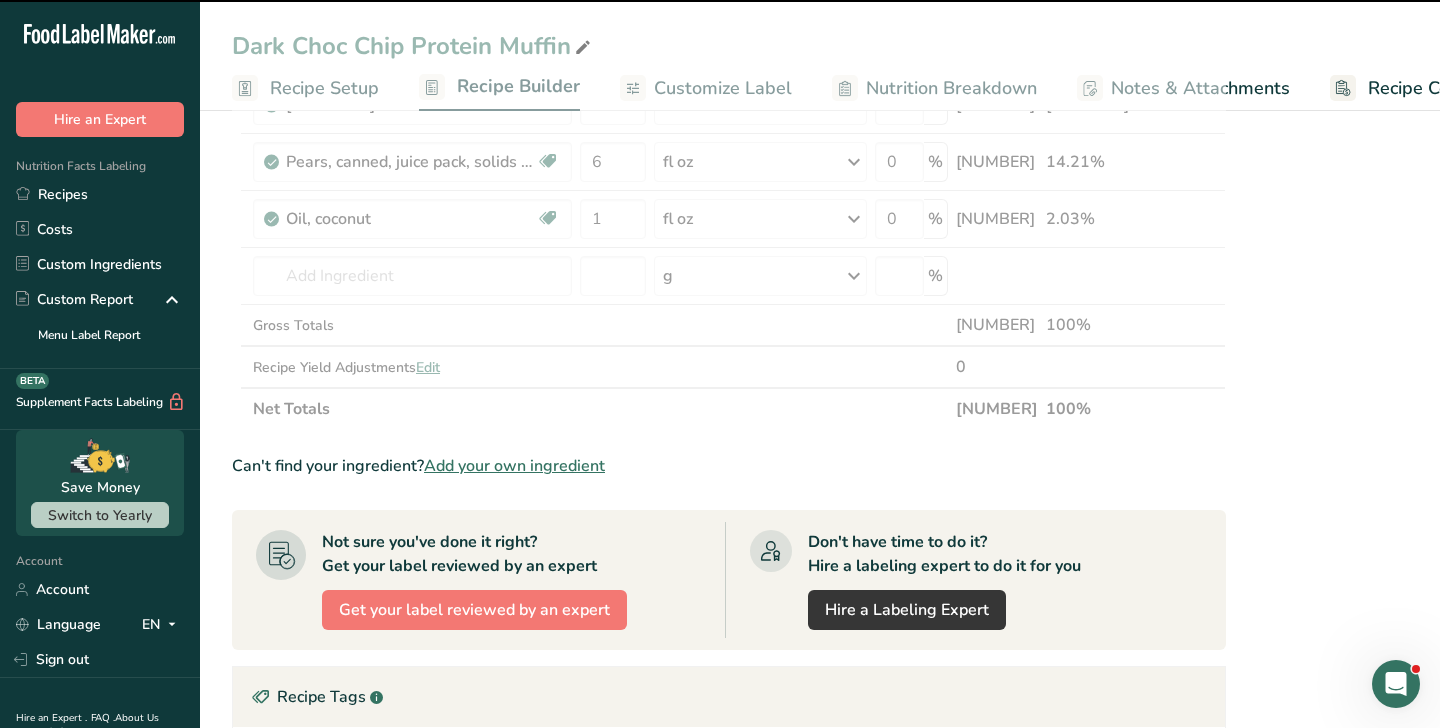 type on "0" 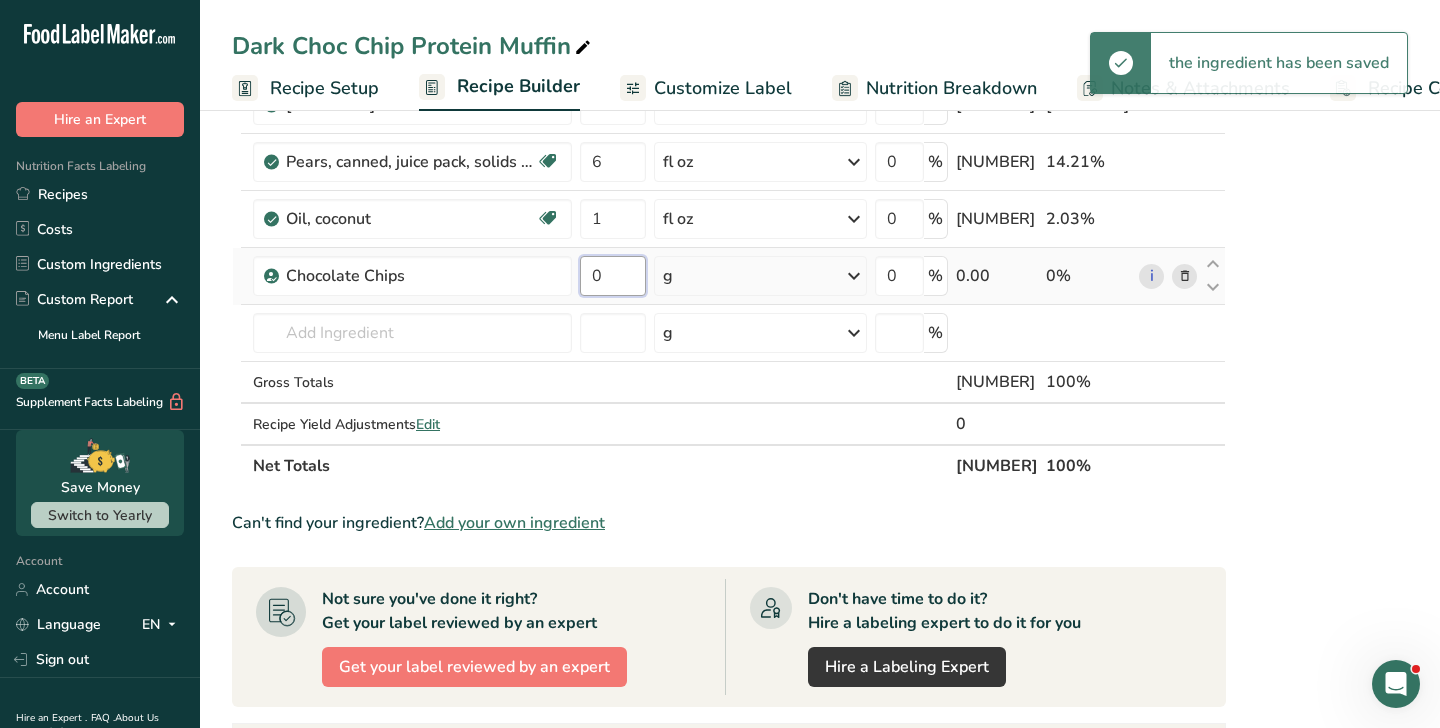 drag, startPoint x: 630, startPoint y: 270, endPoint x: 588, endPoint y: 270, distance: 42 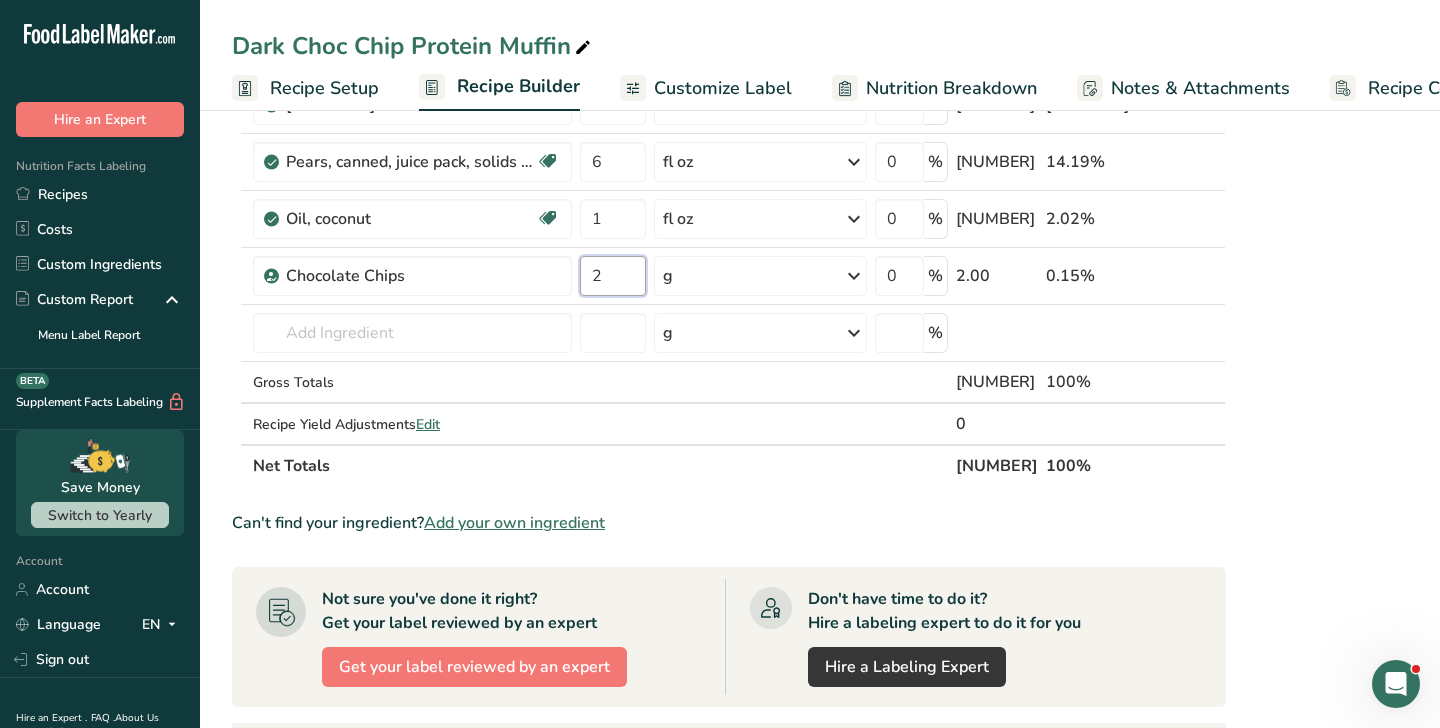 type on "2" 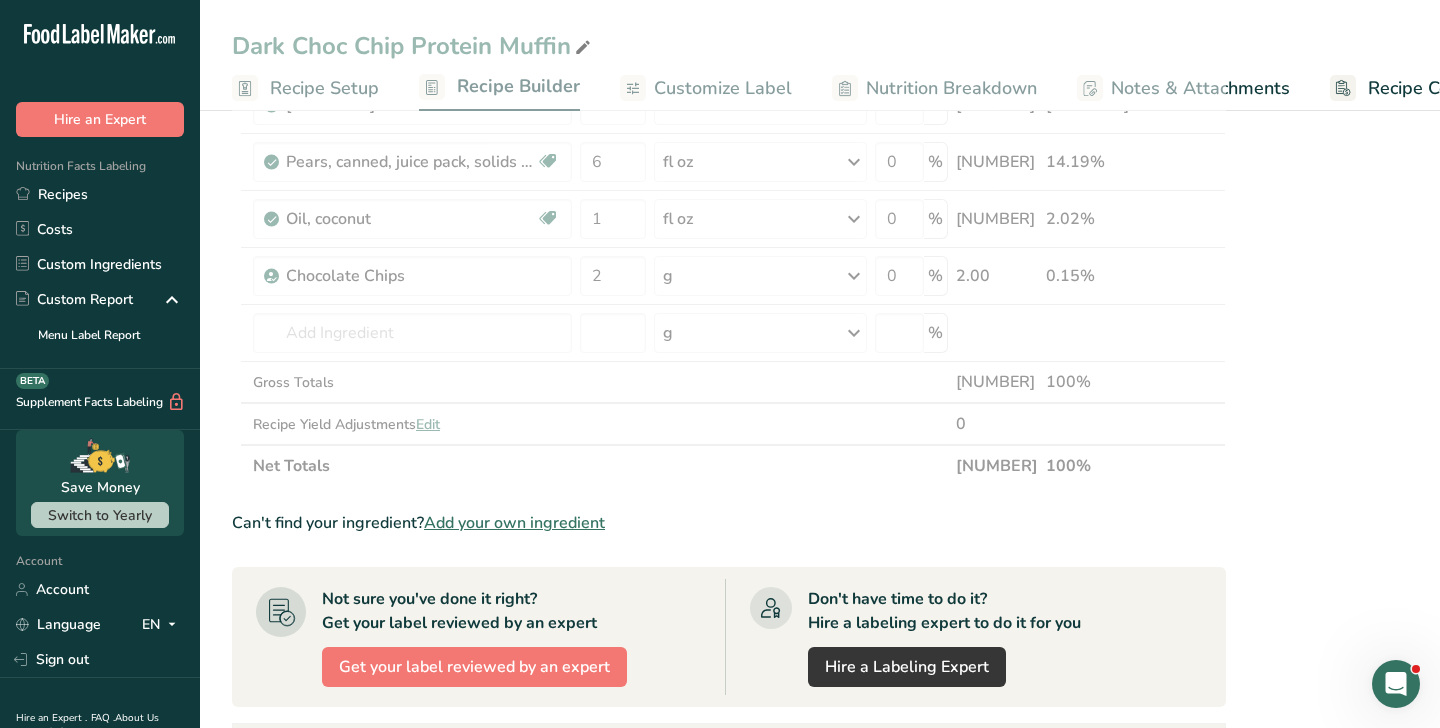 click on "[PRODUCT]
Dairy free
Gluten free
Vegan
Vegetarian
Soy free
[NUMBER]
[UNIT]
Portions
[UNIT]
[UNIT]
[UNIT]
Weight Units
[UNIT]
[UNIT]
[UNIT]
See more
Volume Units
[UNIT]
Volume units require a density conversion. If you know your ingredient's density enter it below. Otherwise, click on "RIA" our AI Regulatory bot - she will be able to help you
[NUMBER]
[UNIT]
[UNIT]
Confirm
[UNIT]
Volume units require a density conversion. If you know your ingredient's density enter it below. Otherwise, click on "RIA" our AI Regulatory bot - she will be able to help you
[NUMBER]" at bounding box center [729, -25] 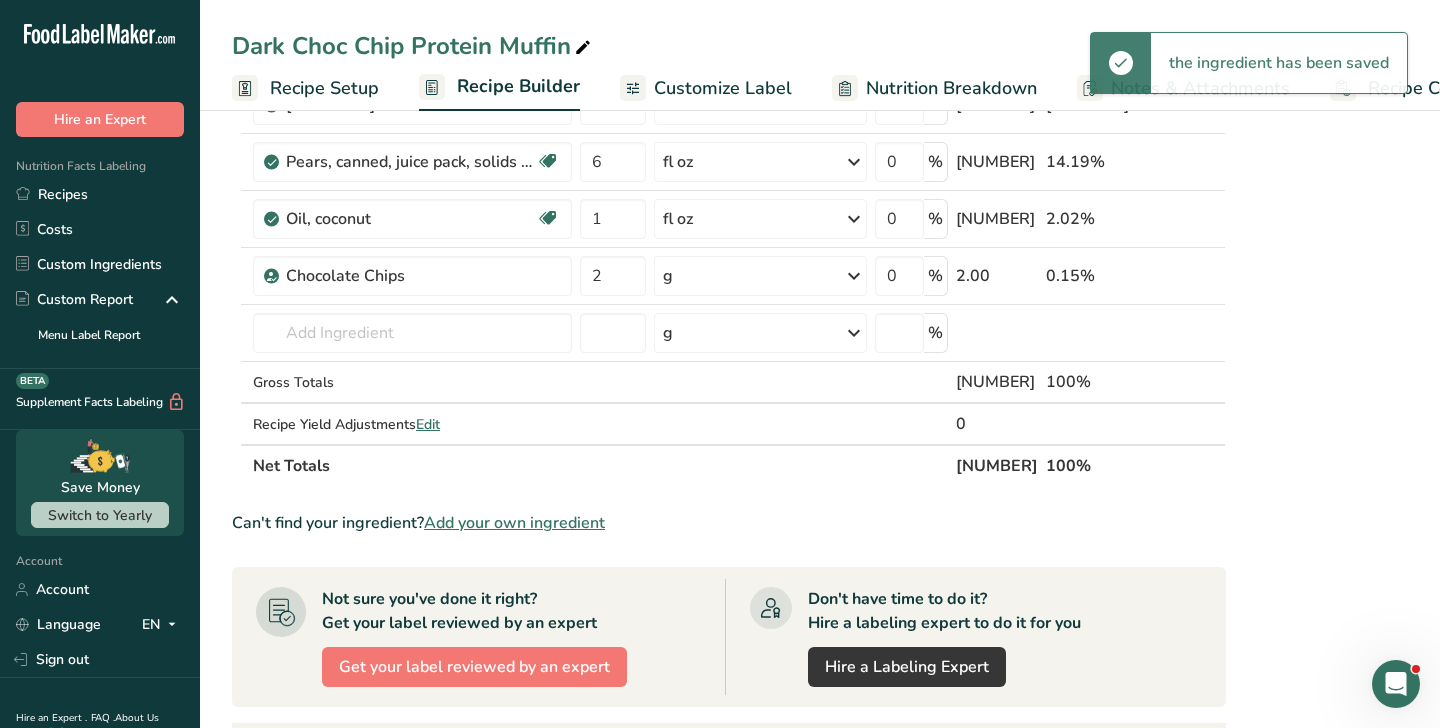 click on "g" at bounding box center (760, 276) 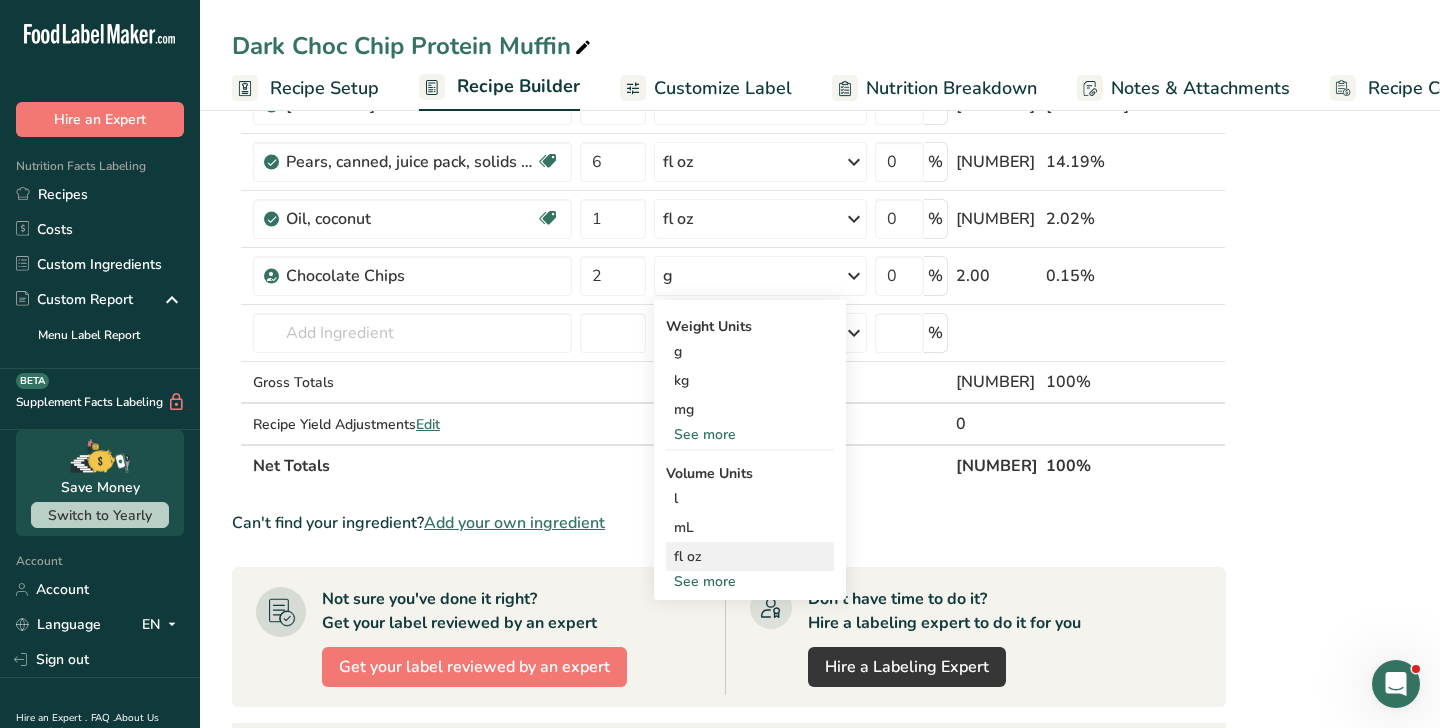 click on "fl oz" at bounding box center (750, 556) 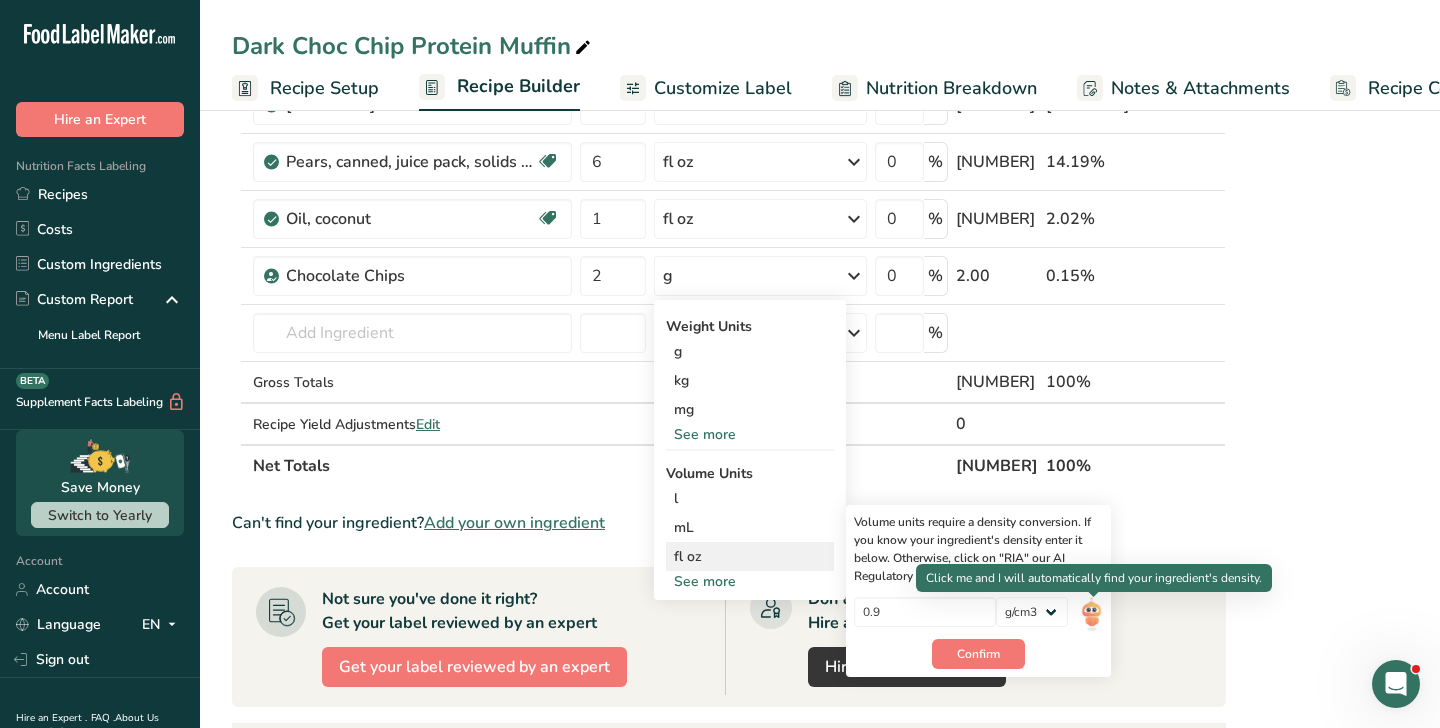click at bounding box center (1091, 614) 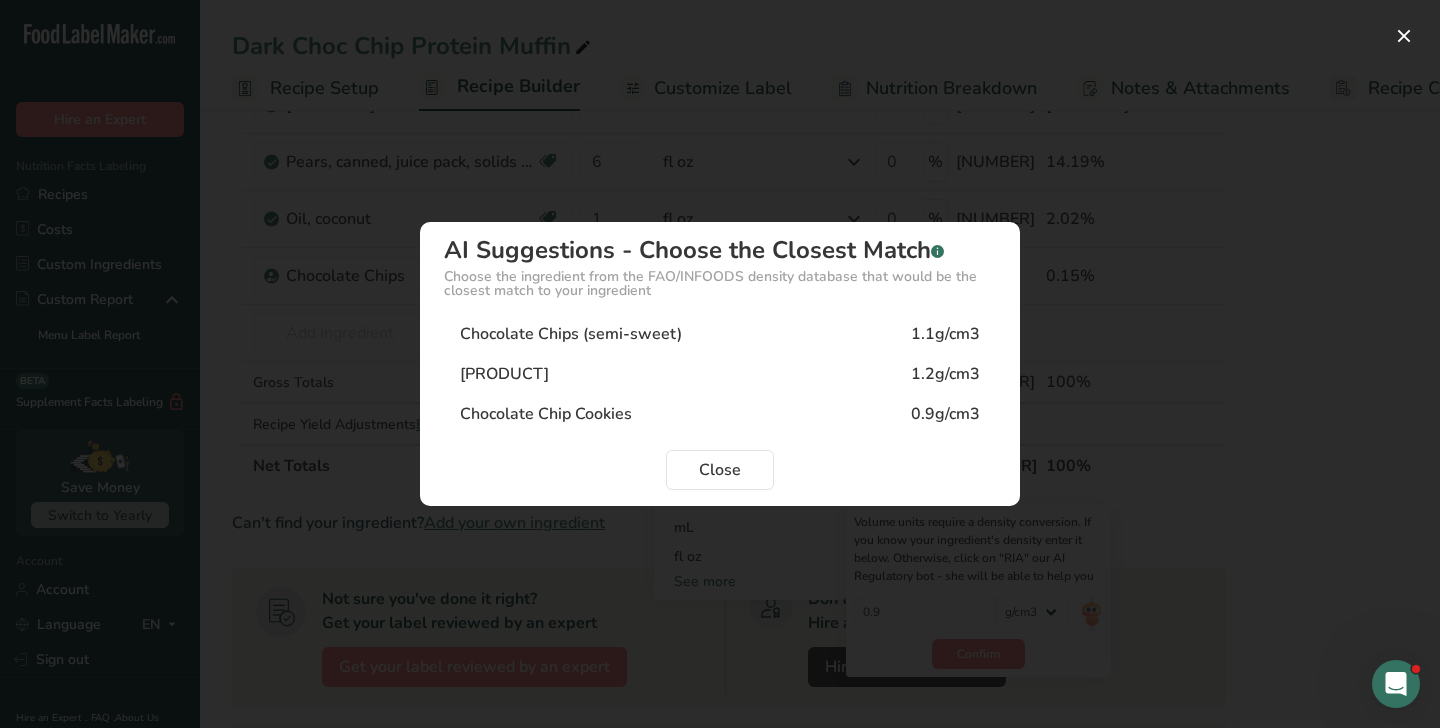 click on "Chocolate Chips (semi-sweet)" at bounding box center (571, 334) 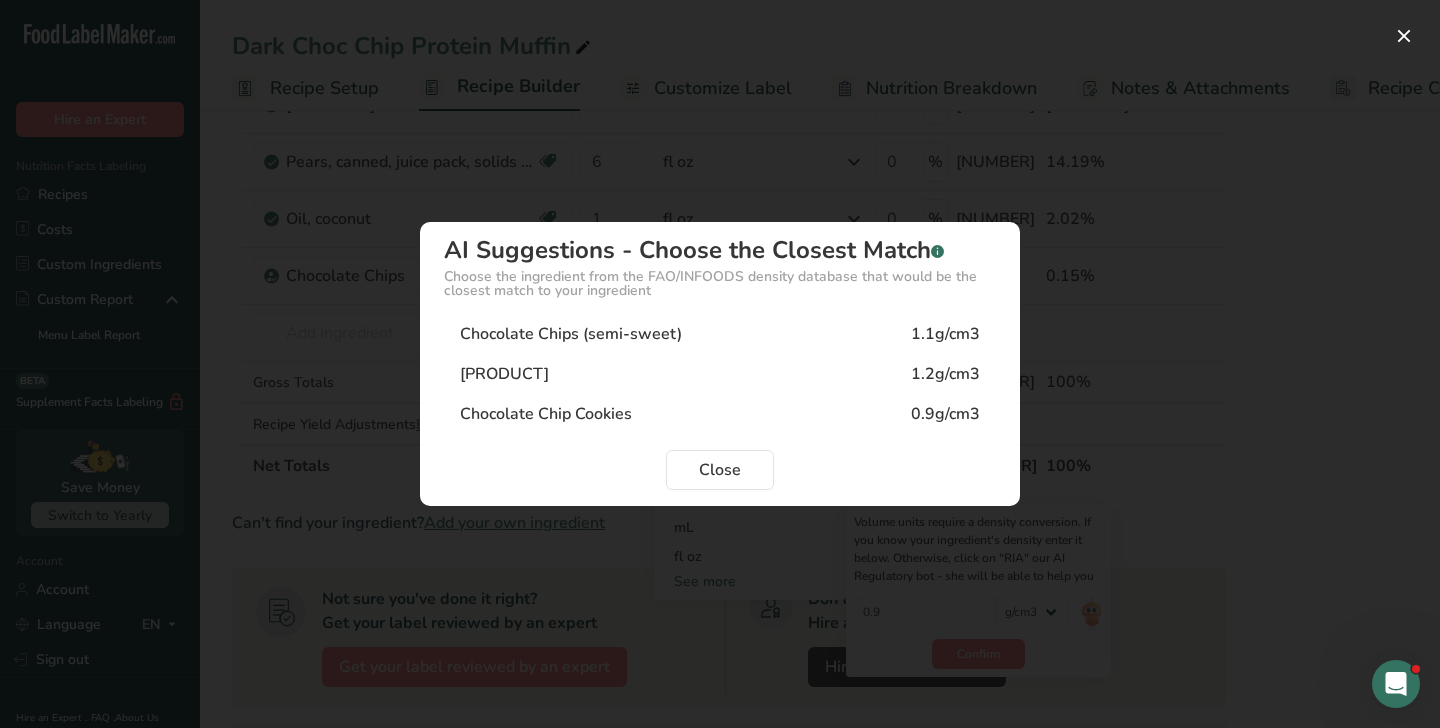 type on "1.1" 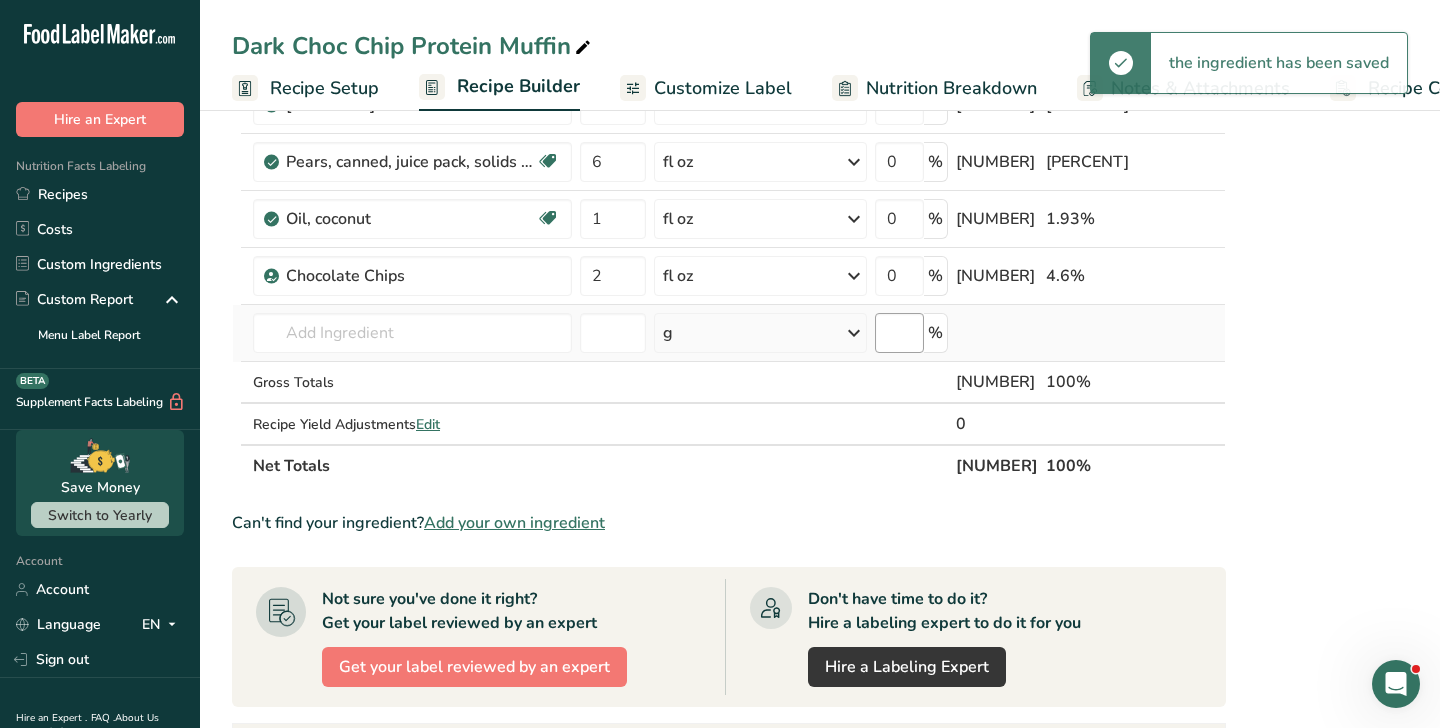 scroll, scrollTop: 0, scrollLeft: 0, axis: both 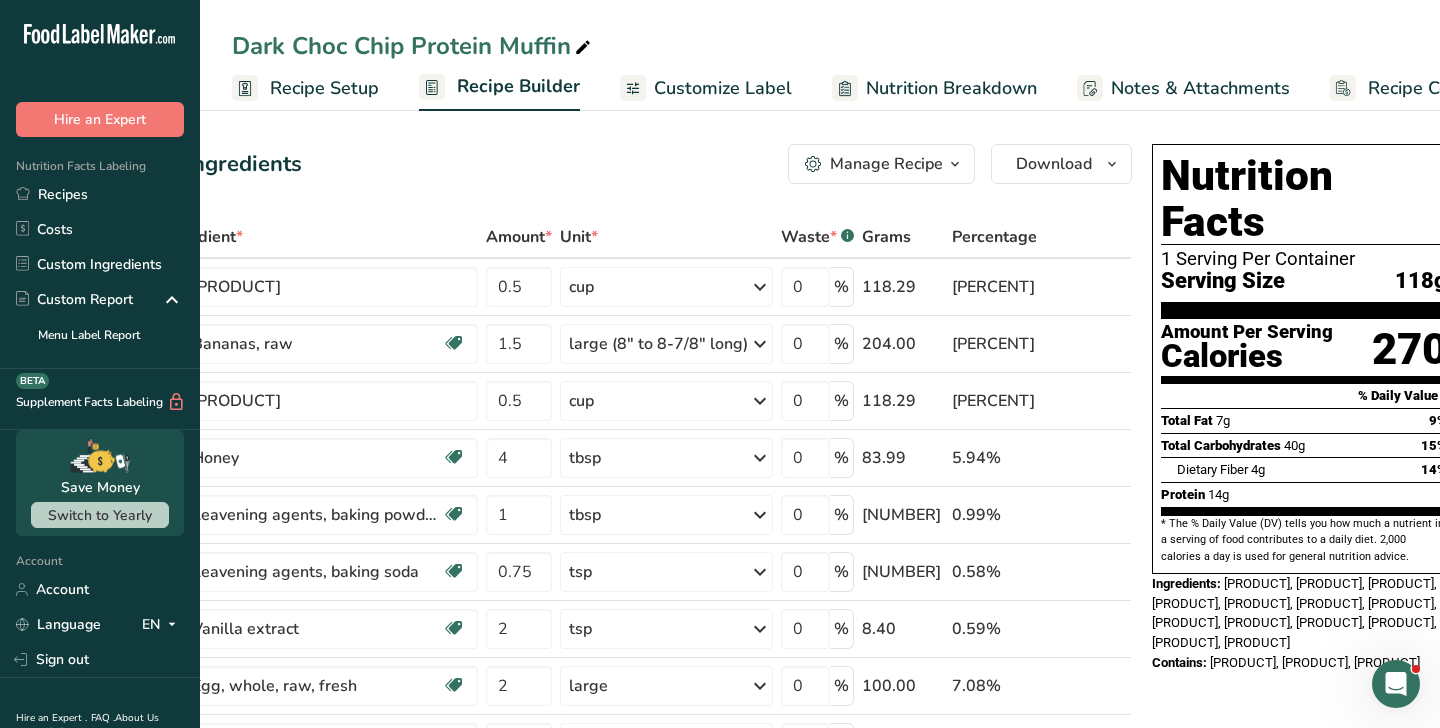 copy on "Ingredients:    [PRODUCT], [PRODUCT], [PRODUCT], [PRODUCT], [PRODUCT], [PRODUCT], [PRODUCT], [PRODUCT], [PRODUCT], [PRODUCT], [PRODUCT], [PRODUCT], [PRODUCT]" 